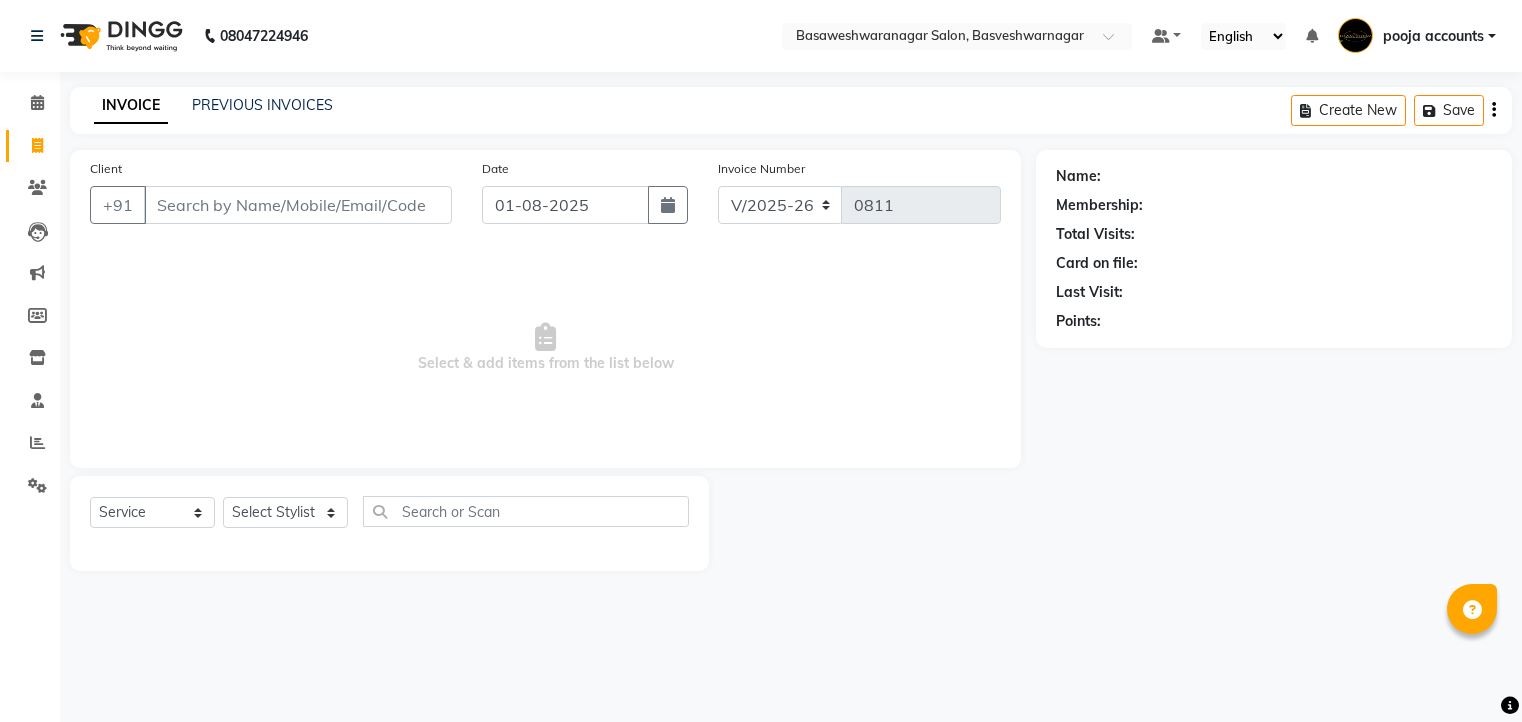 select on "842" 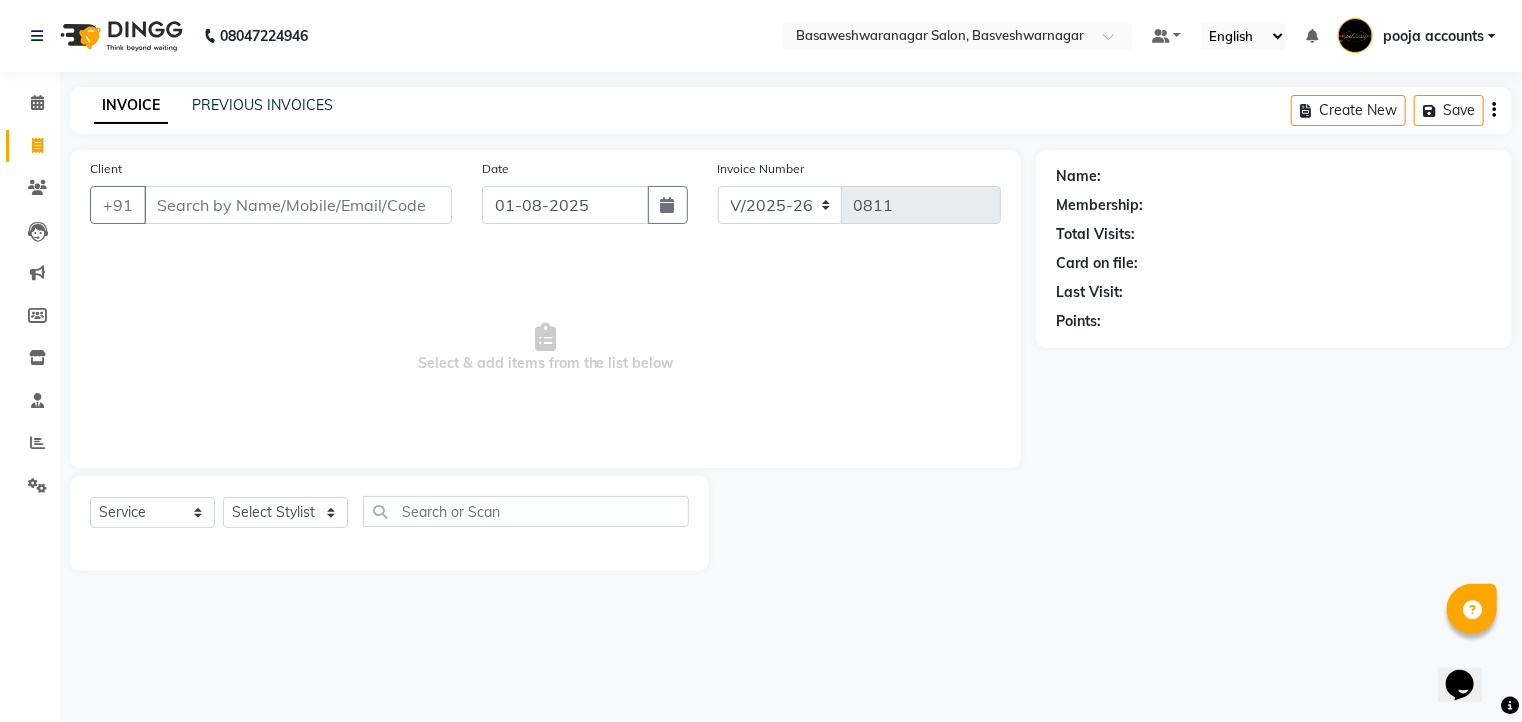 scroll, scrollTop: 0, scrollLeft: 0, axis: both 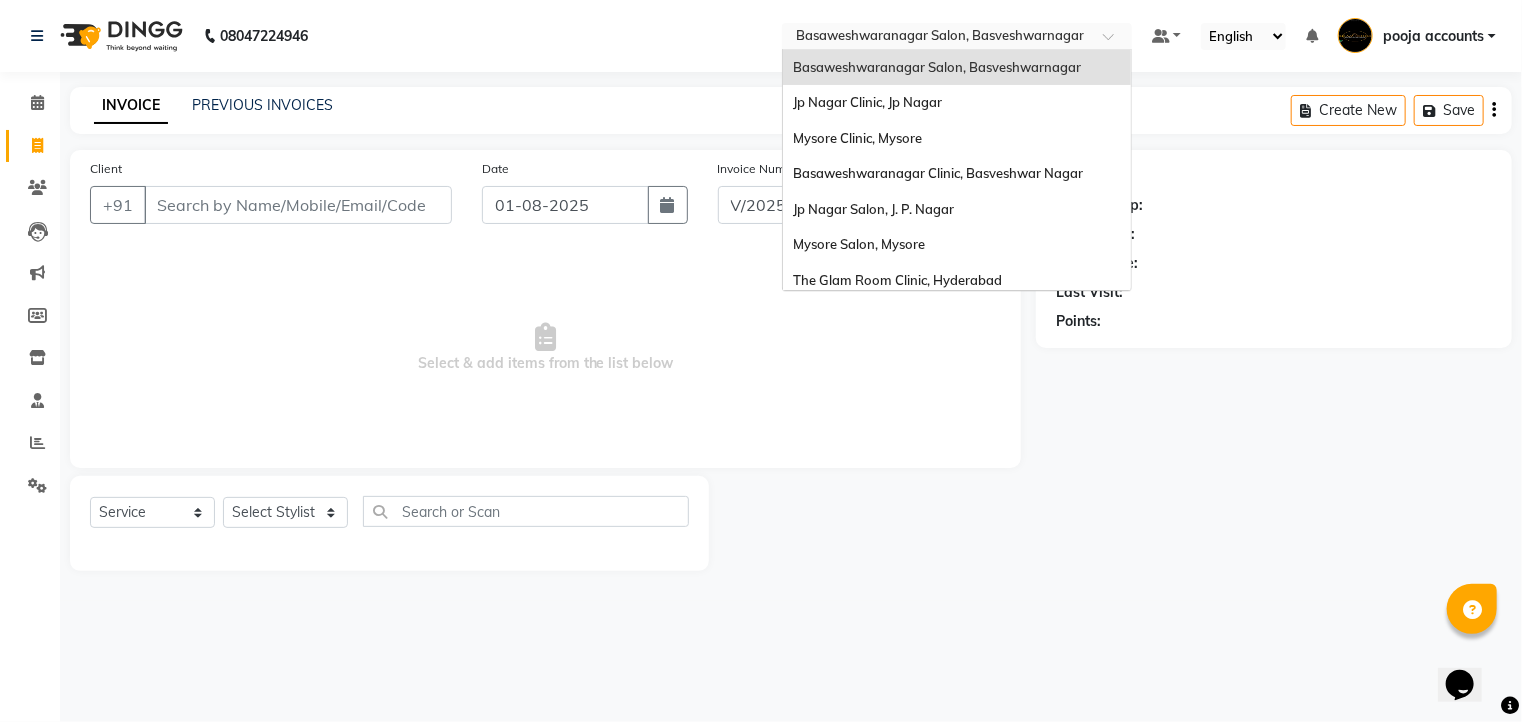 click at bounding box center [937, 38] 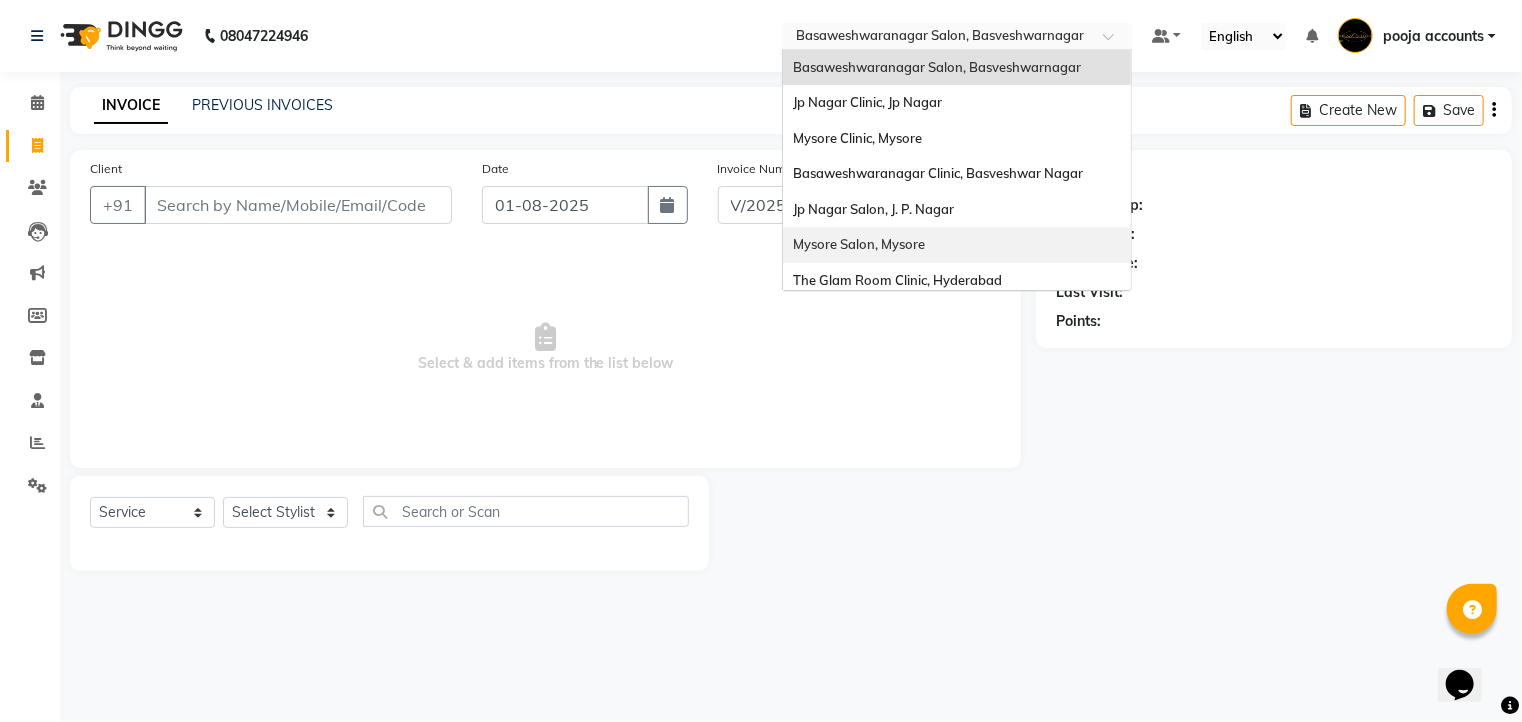 scroll, scrollTop: 44, scrollLeft: 0, axis: vertical 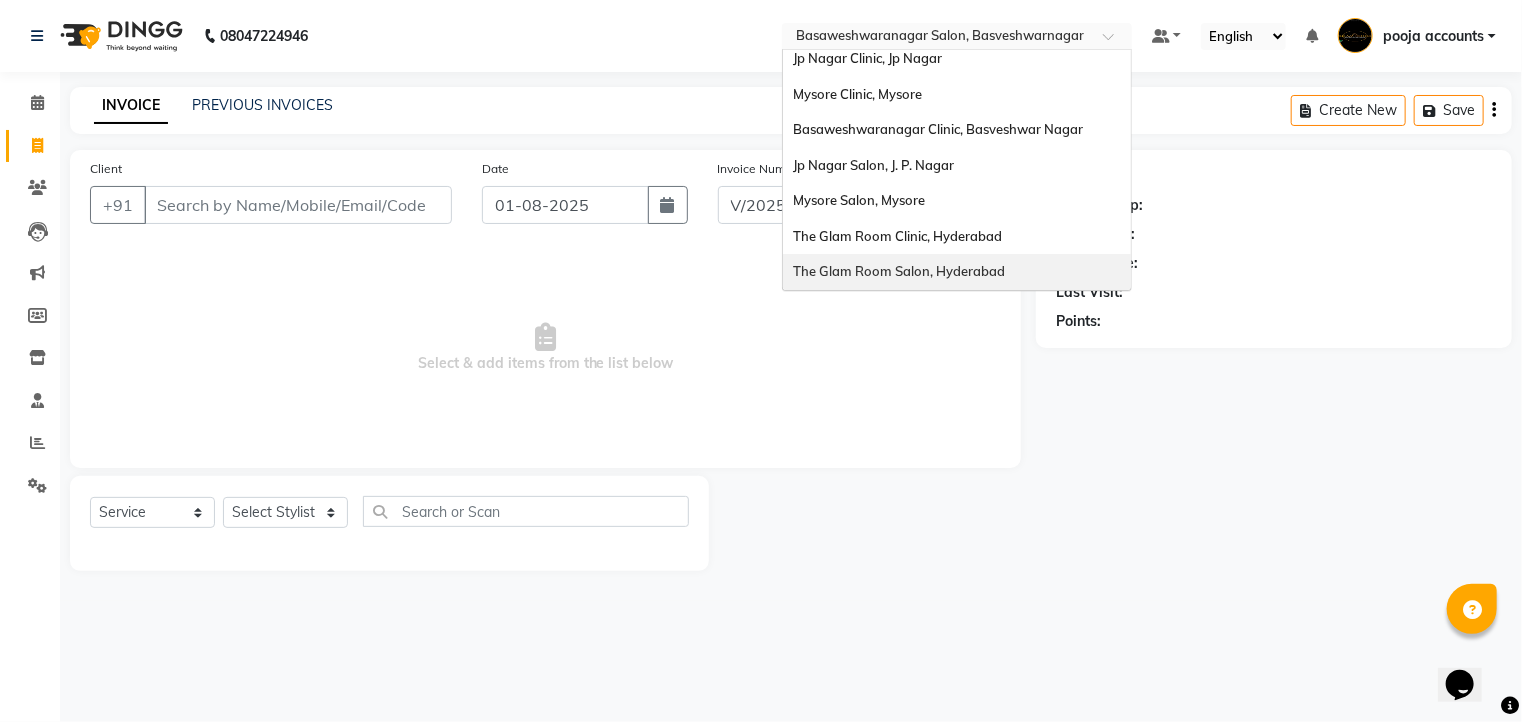 click on "The Glam Room Salon, Hyderabad" at bounding box center [899, 271] 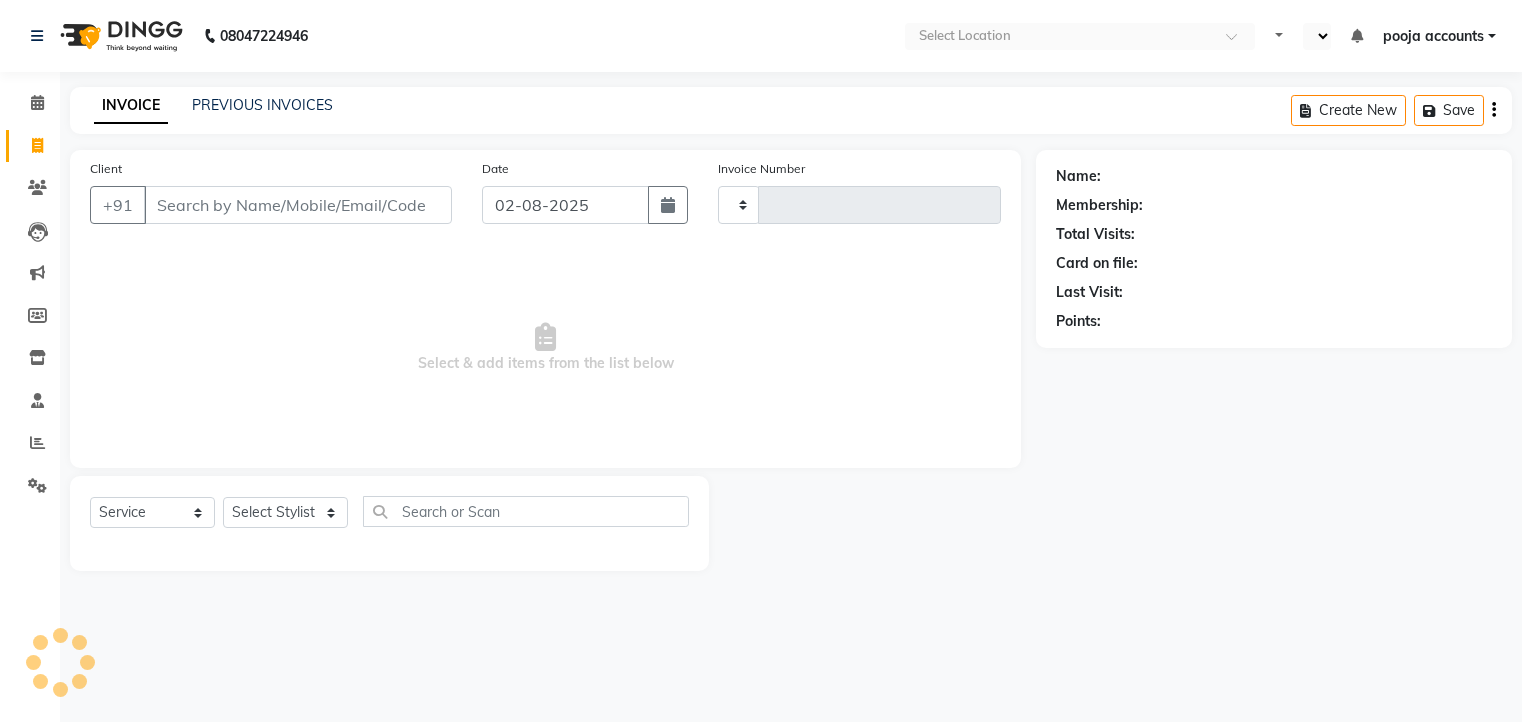 select on "service" 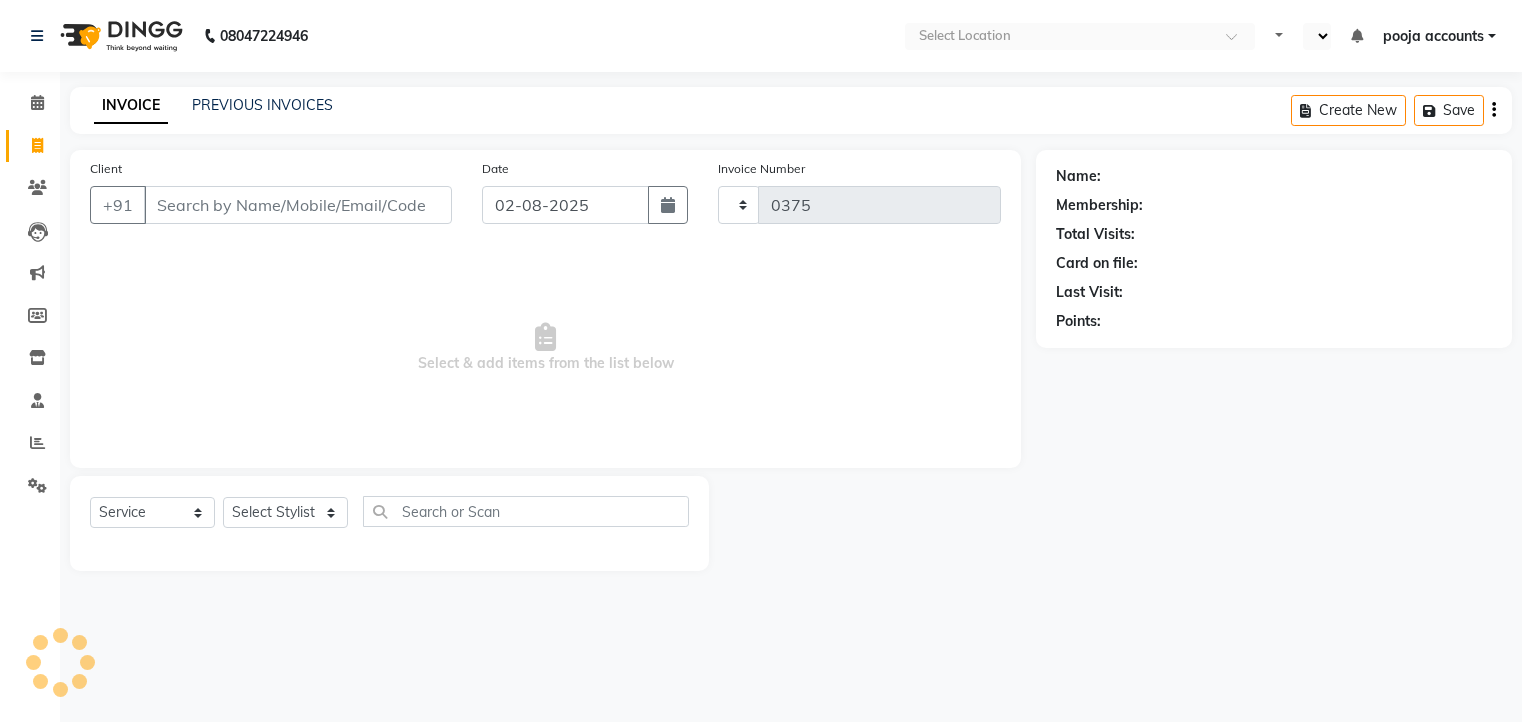 select on "en" 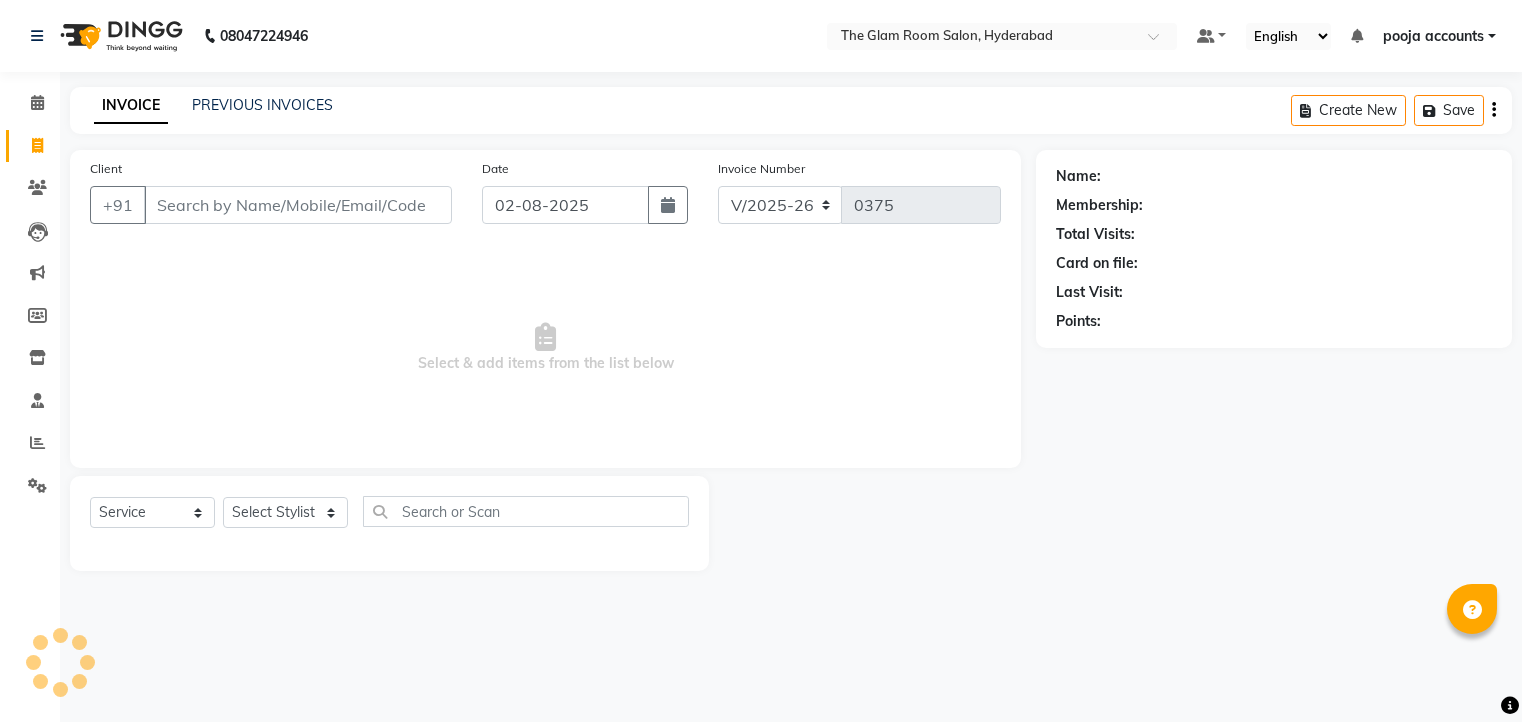 scroll, scrollTop: 0, scrollLeft: 0, axis: both 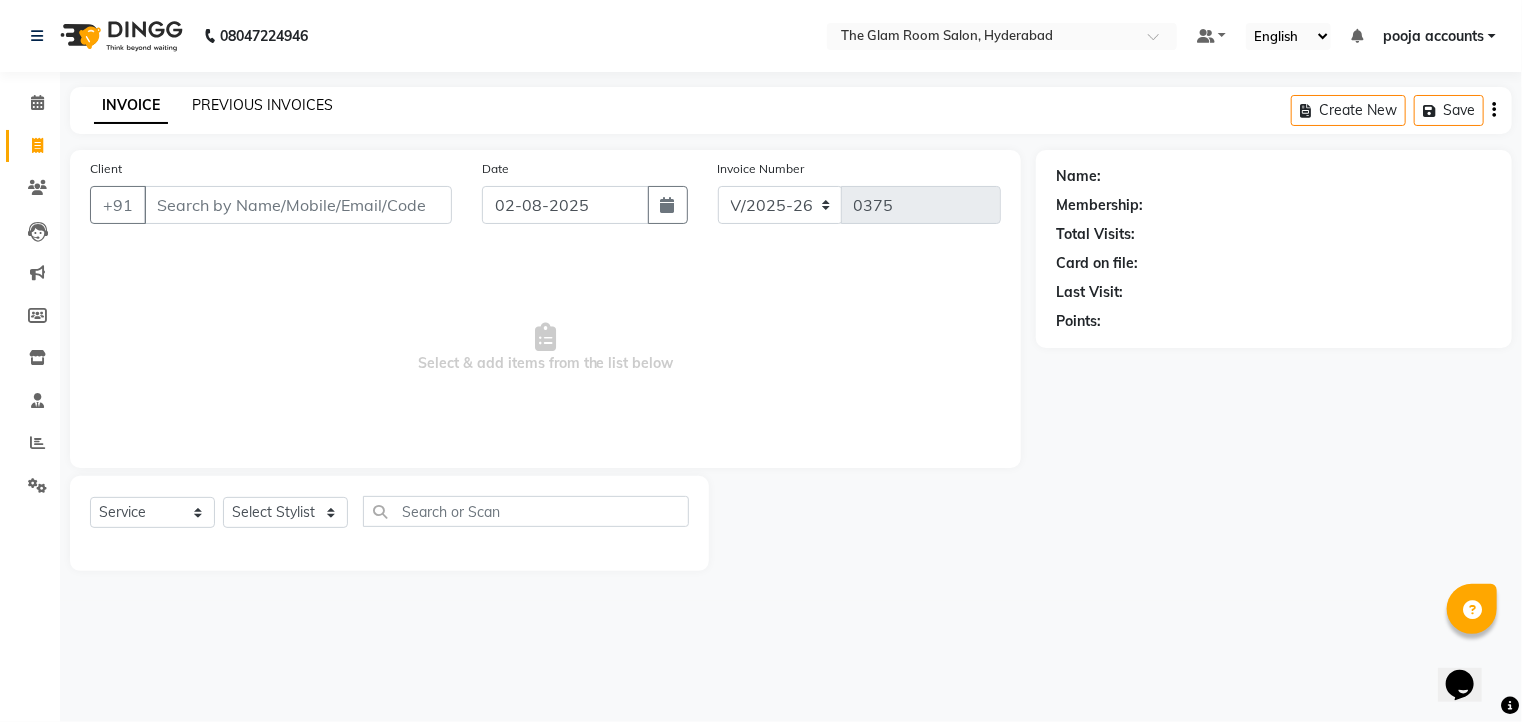click on "PREVIOUS INVOICES" 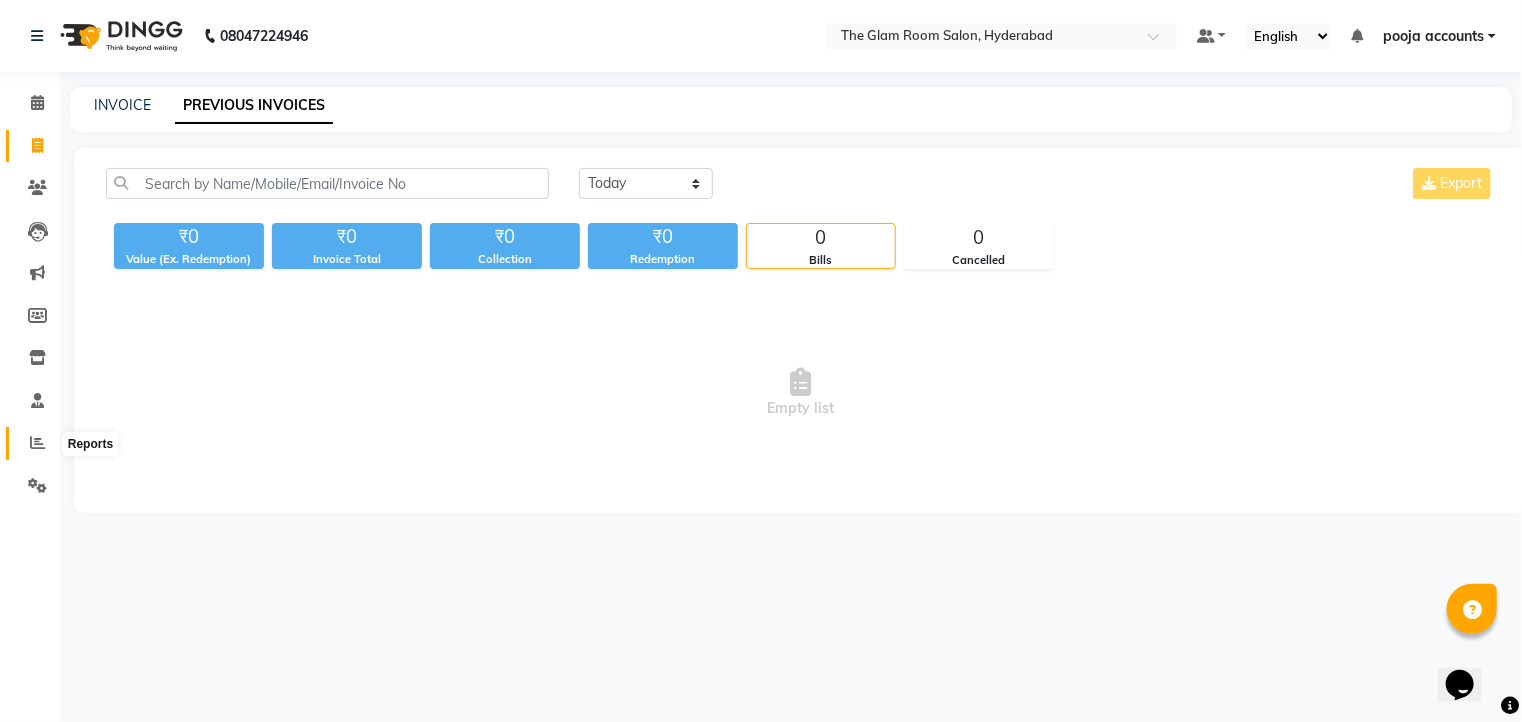 click 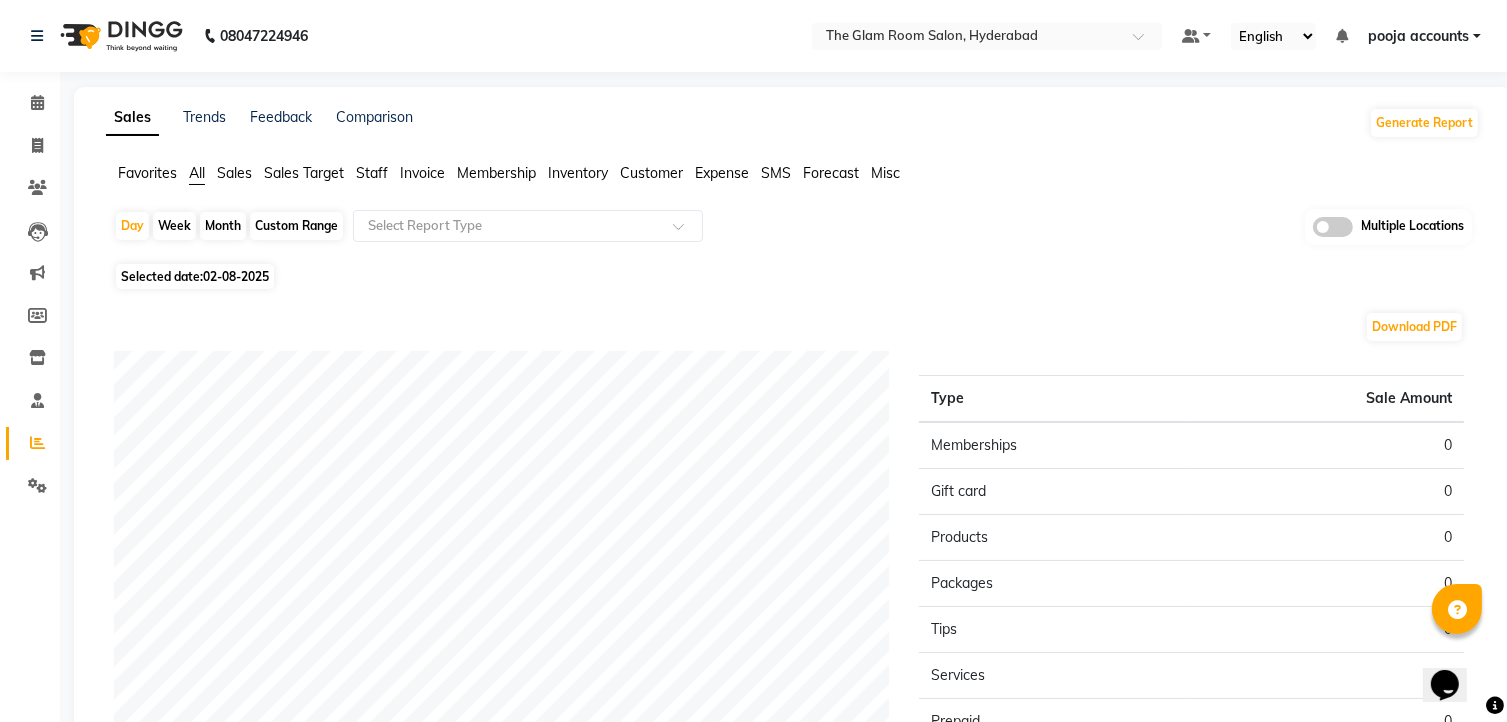 click on "02-08-2025" 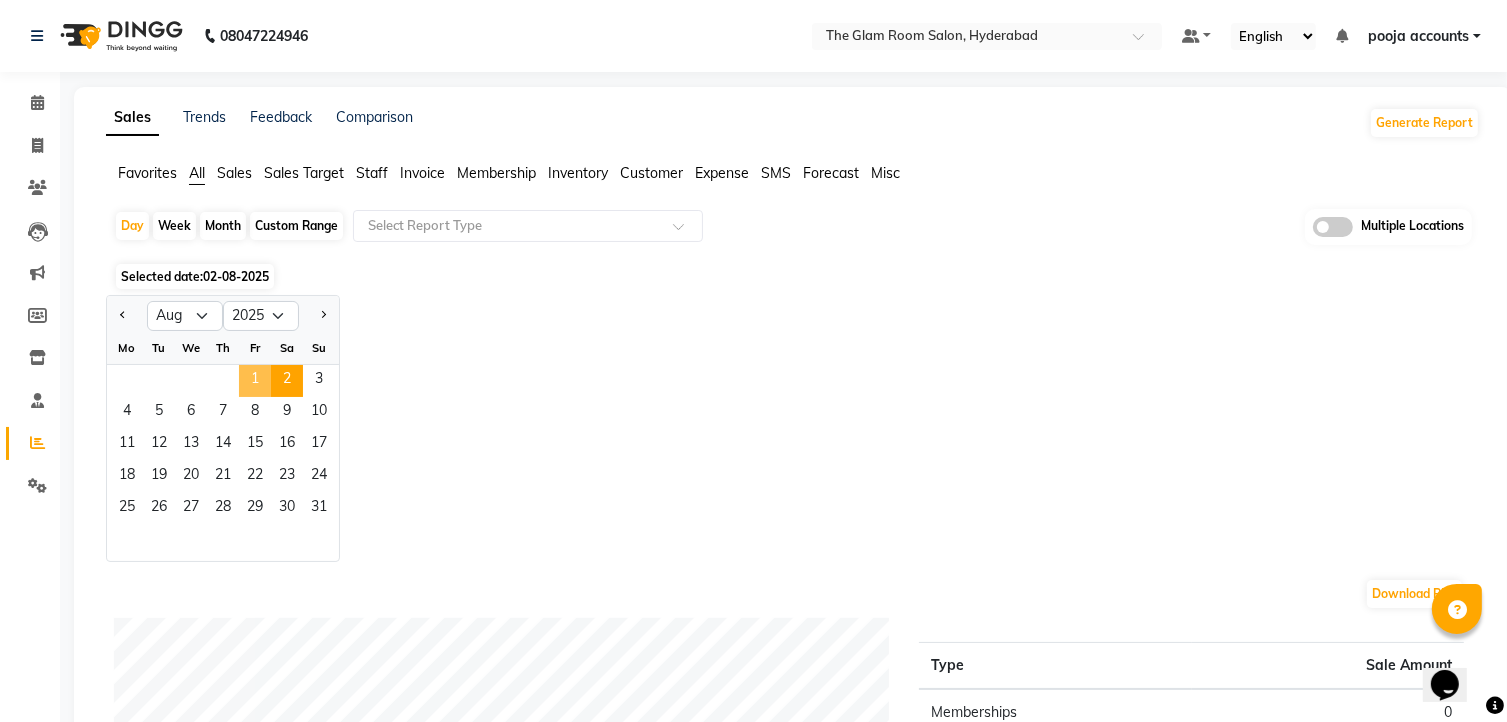 click on "1" 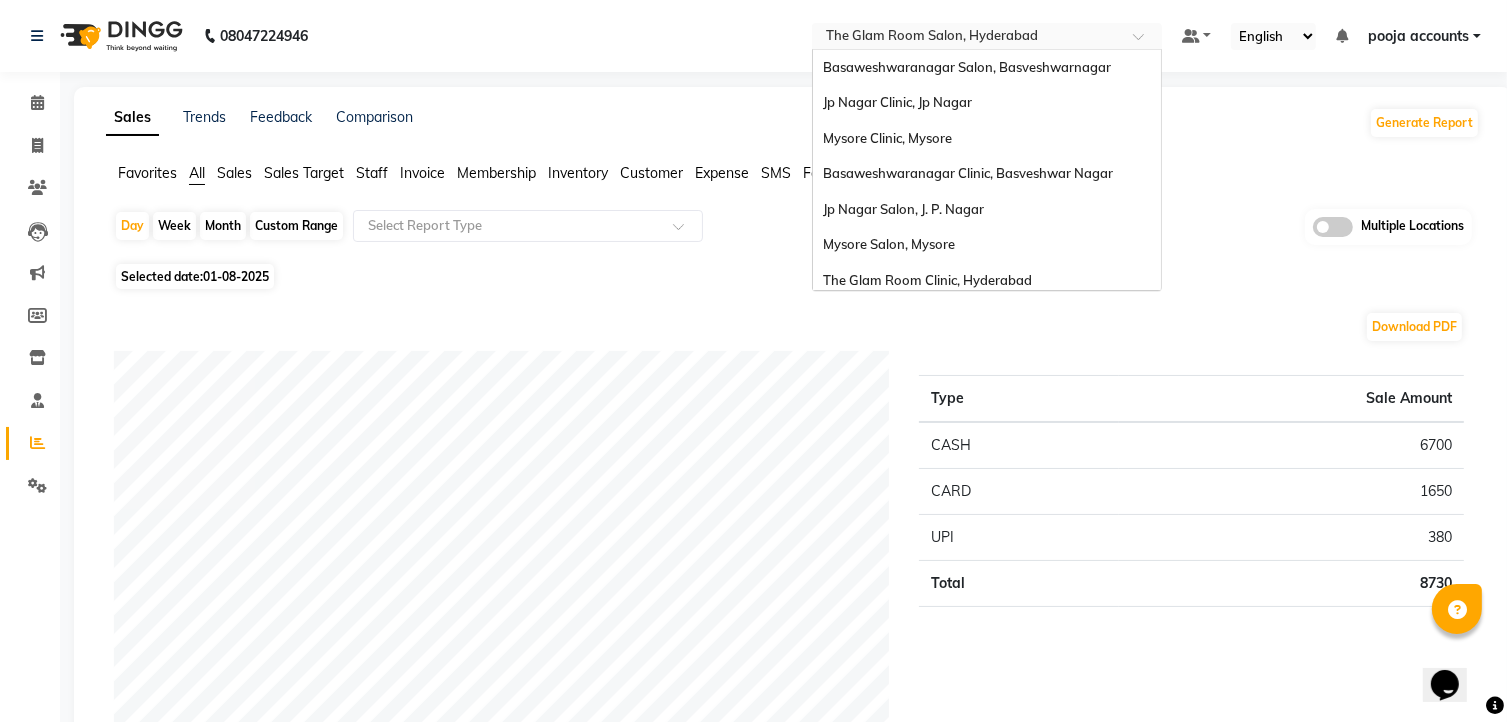 scroll, scrollTop: 44, scrollLeft: 0, axis: vertical 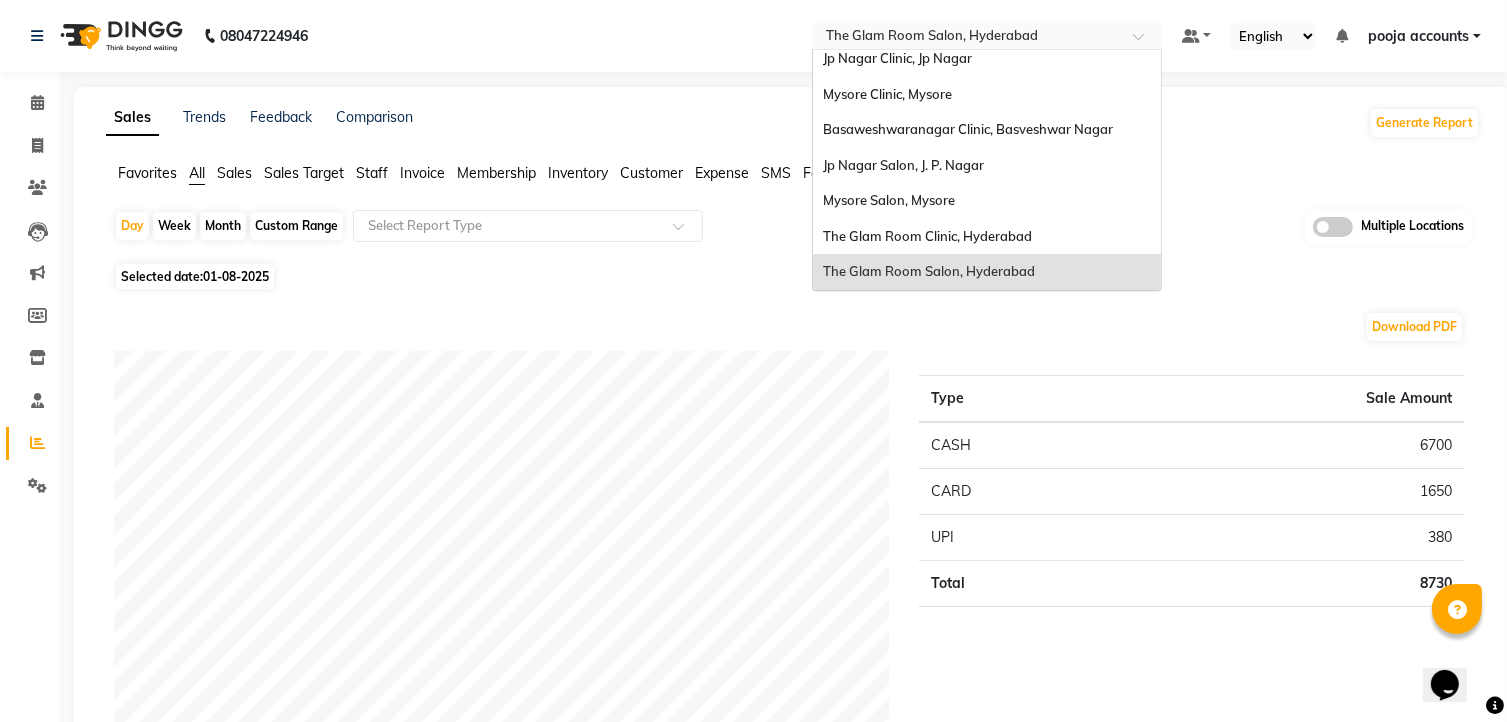 click at bounding box center [967, 38] 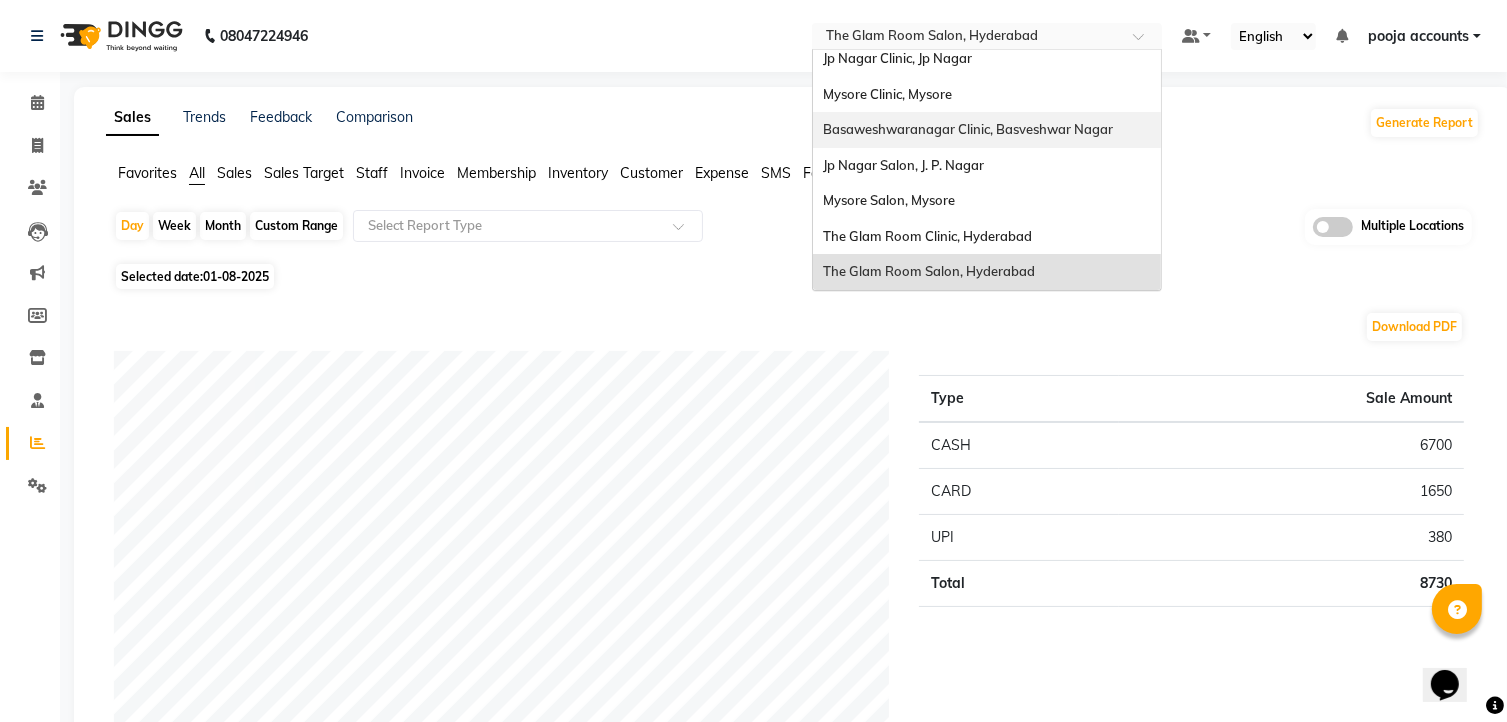 scroll, scrollTop: 0, scrollLeft: 0, axis: both 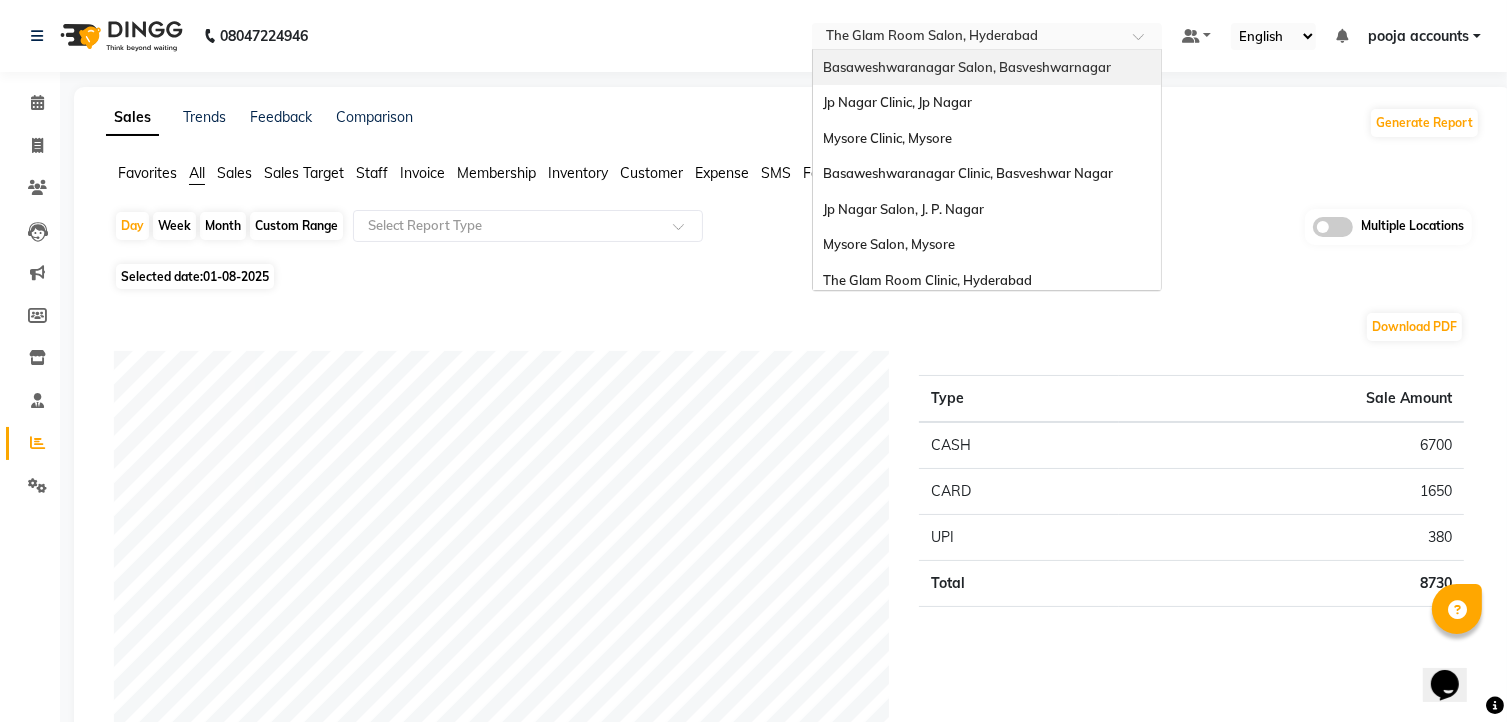 click on "Basaweshwaranagar Salon, Basveshwarnagar" at bounding box center (967, 67) 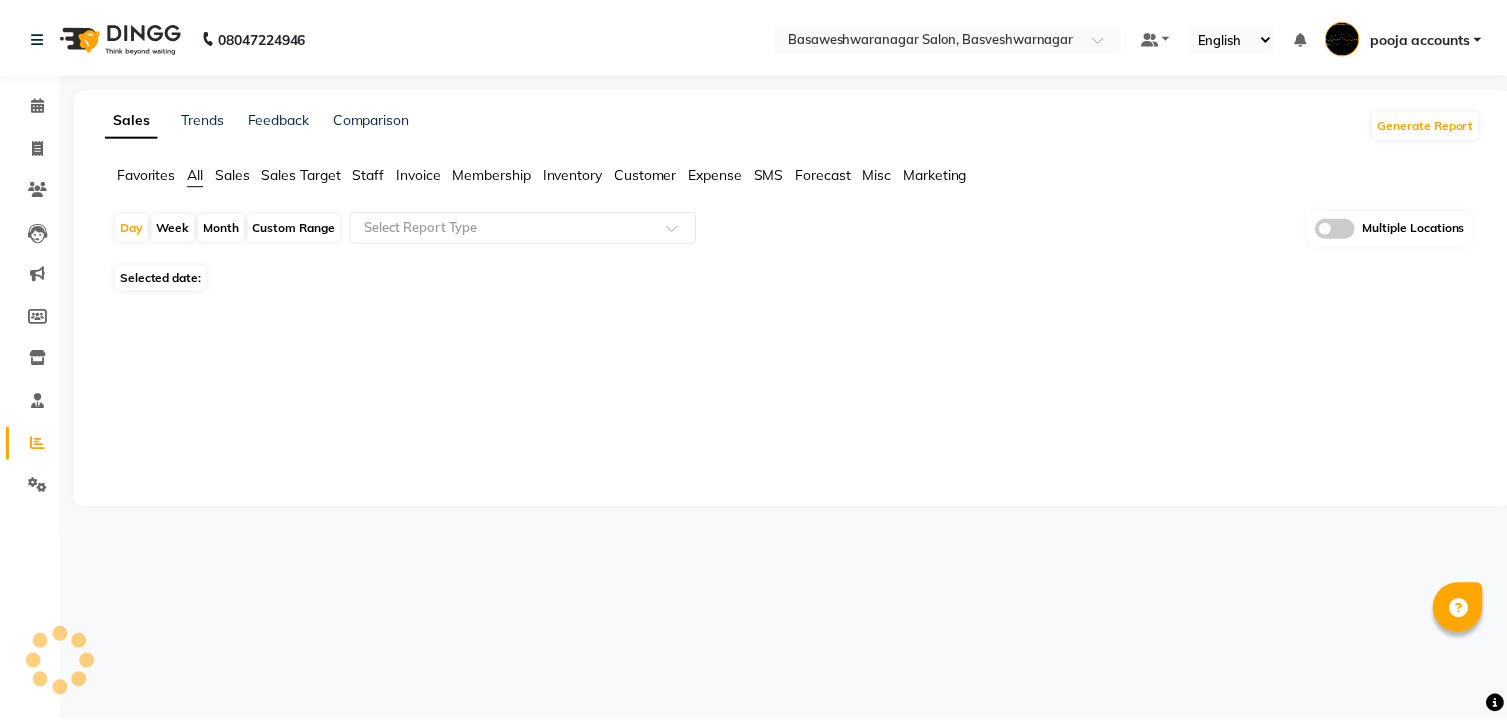 scroll, scrollTop: 0, scrollLeft: 0, axis: both 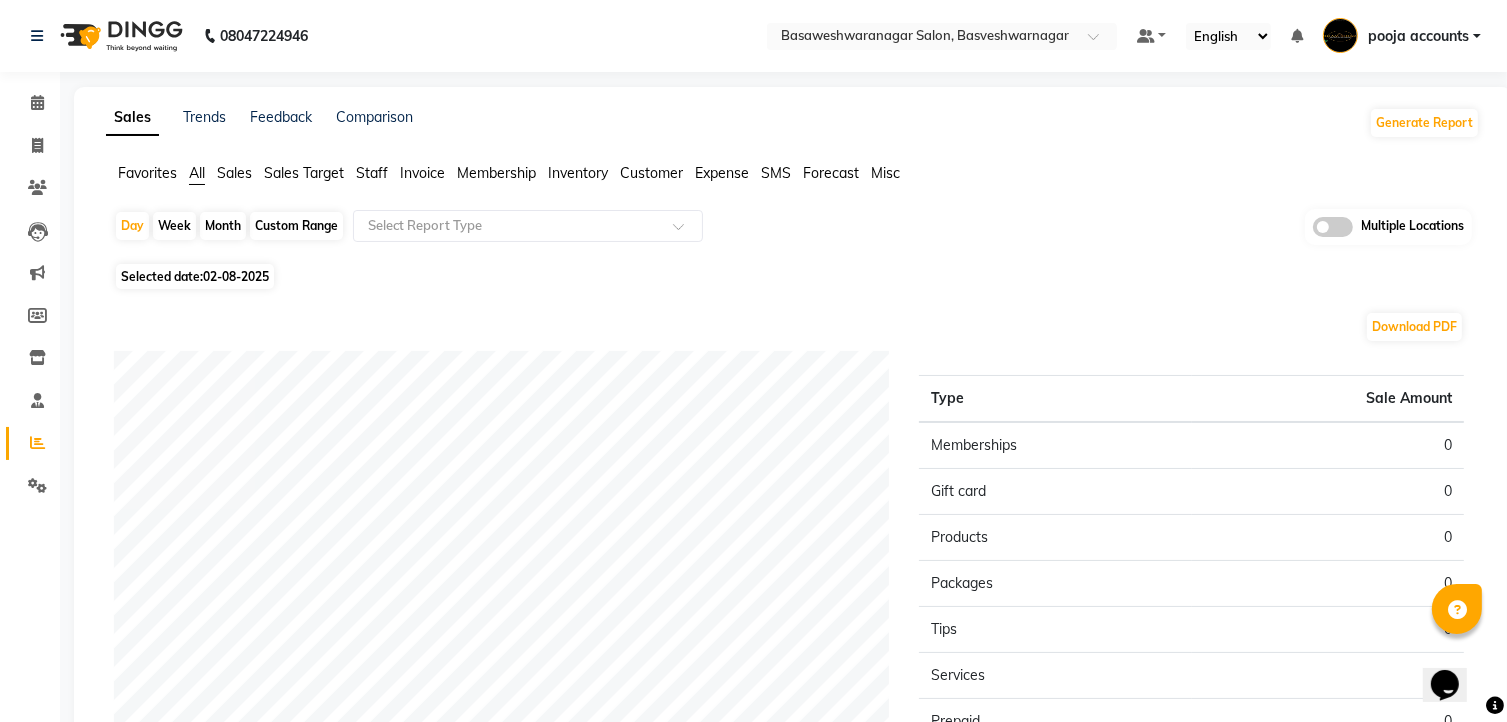 click on "02-08-2025" 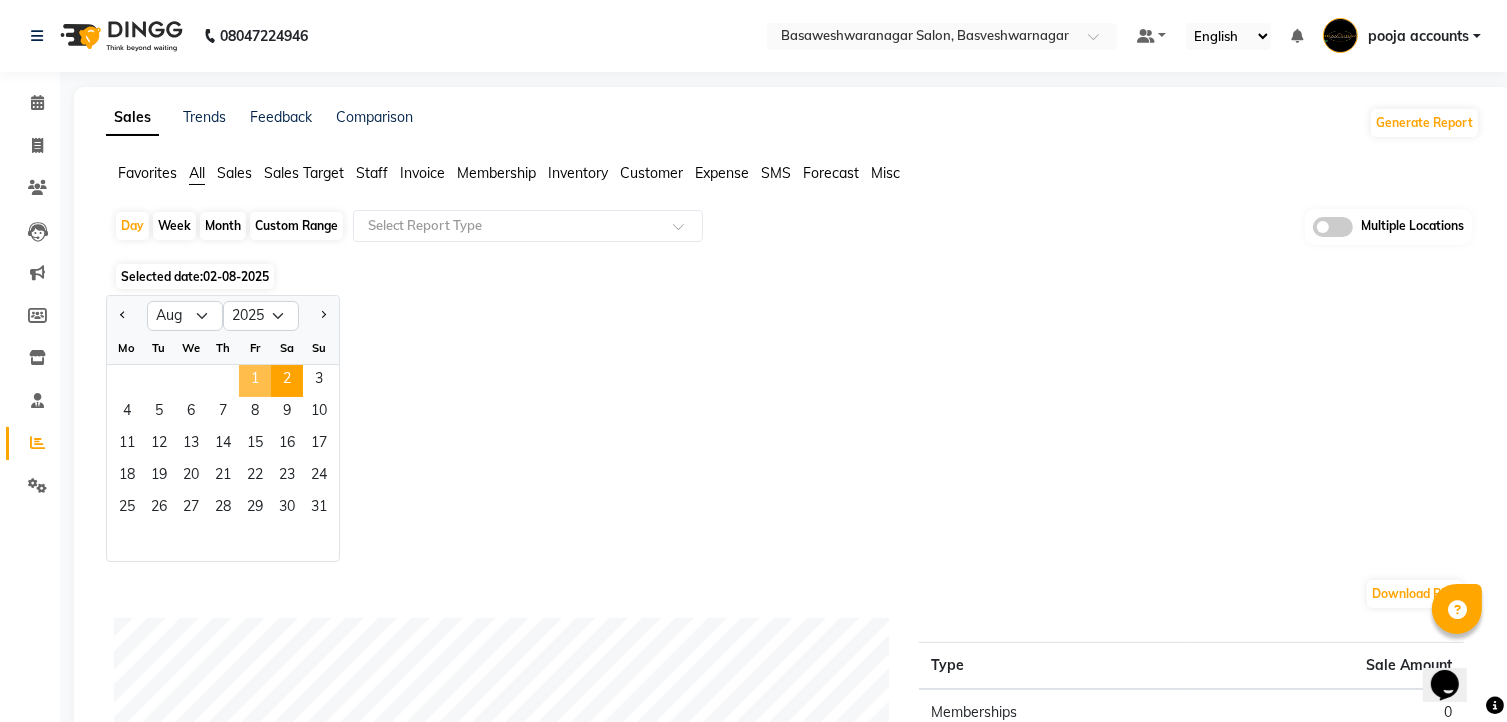 click on "1" 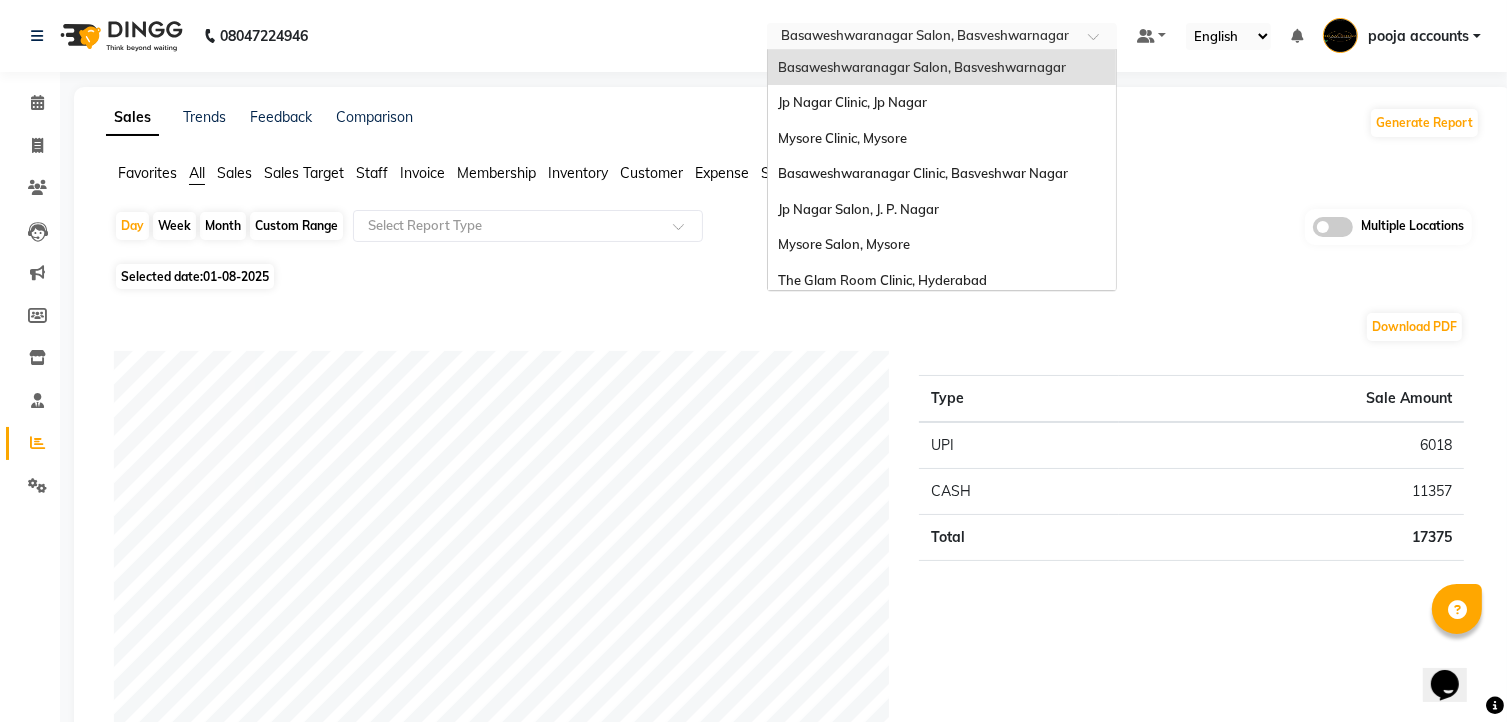 click on "Select Location × Basaweshwaranagar Salon, Basveshwarnagar" at bounding box center [942, 36] 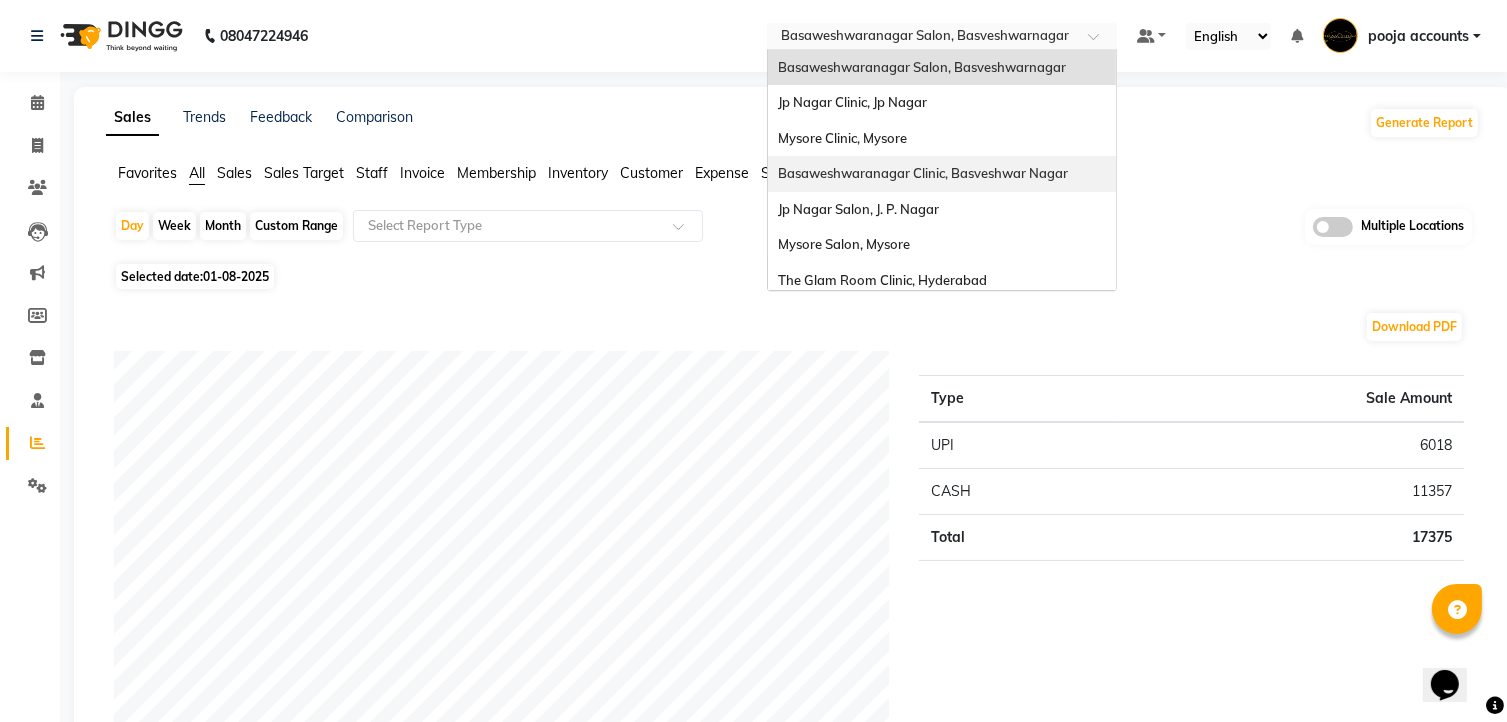 click on "Basaweshwaranagar Clinic, Basveshwar Nagar" at bounding box center (942, 174) 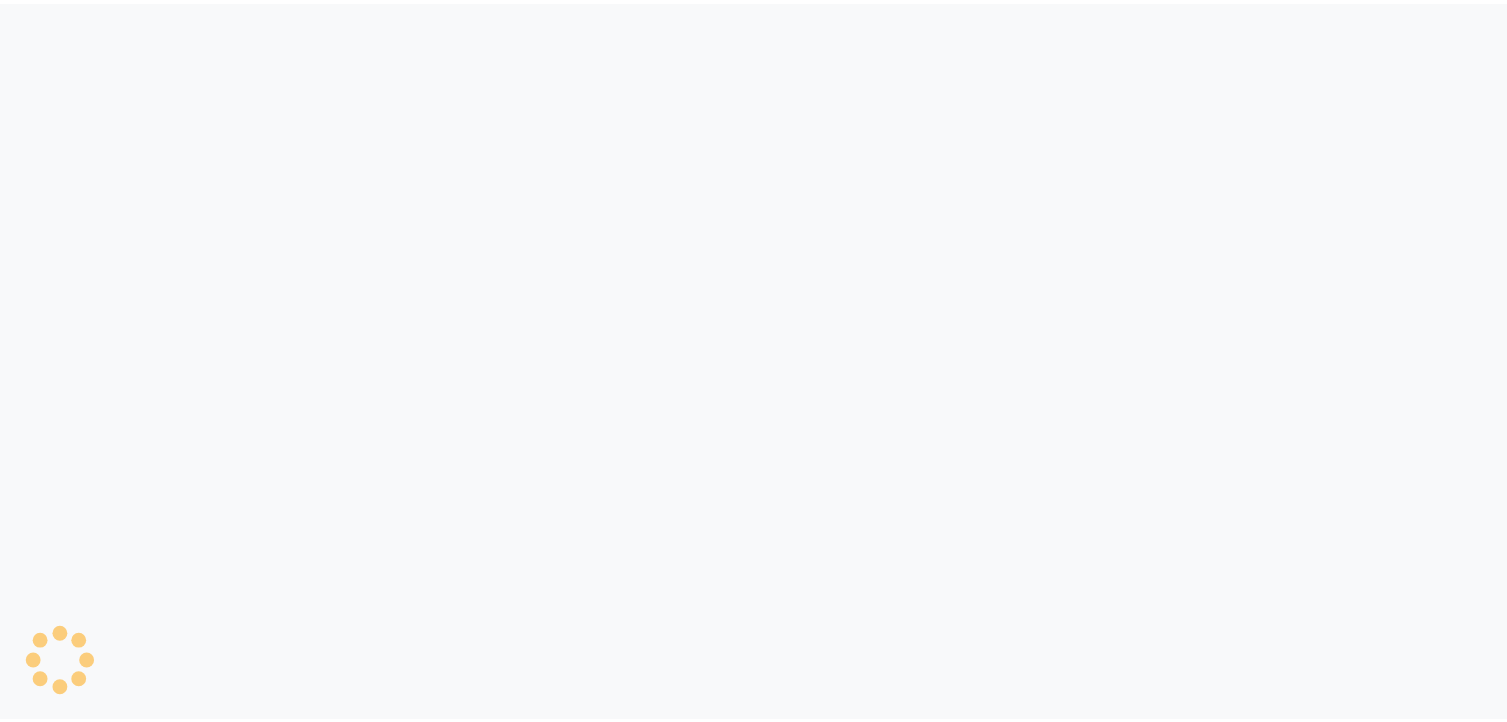 scroll, scrollTop: 0, scrollLeft: 0, axis: both 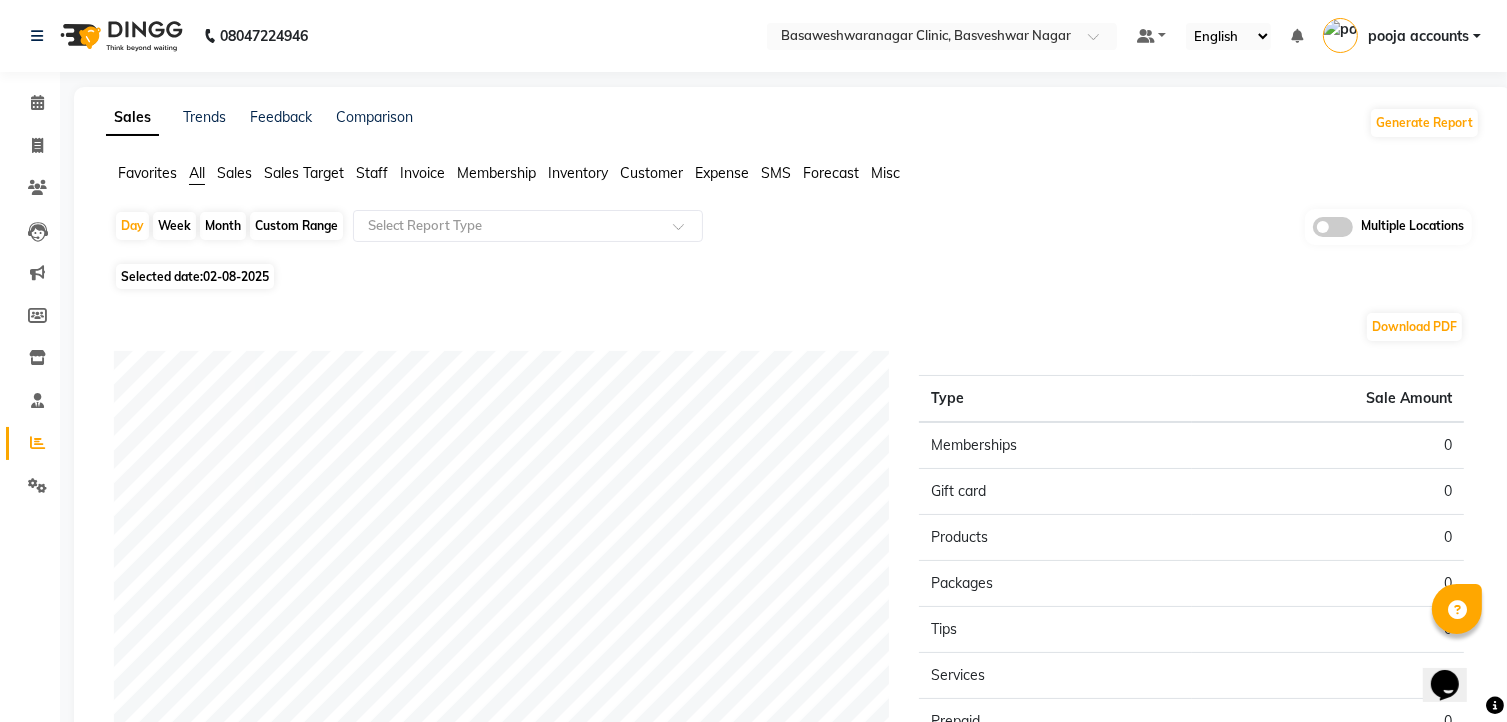 click on "02-08-2025" 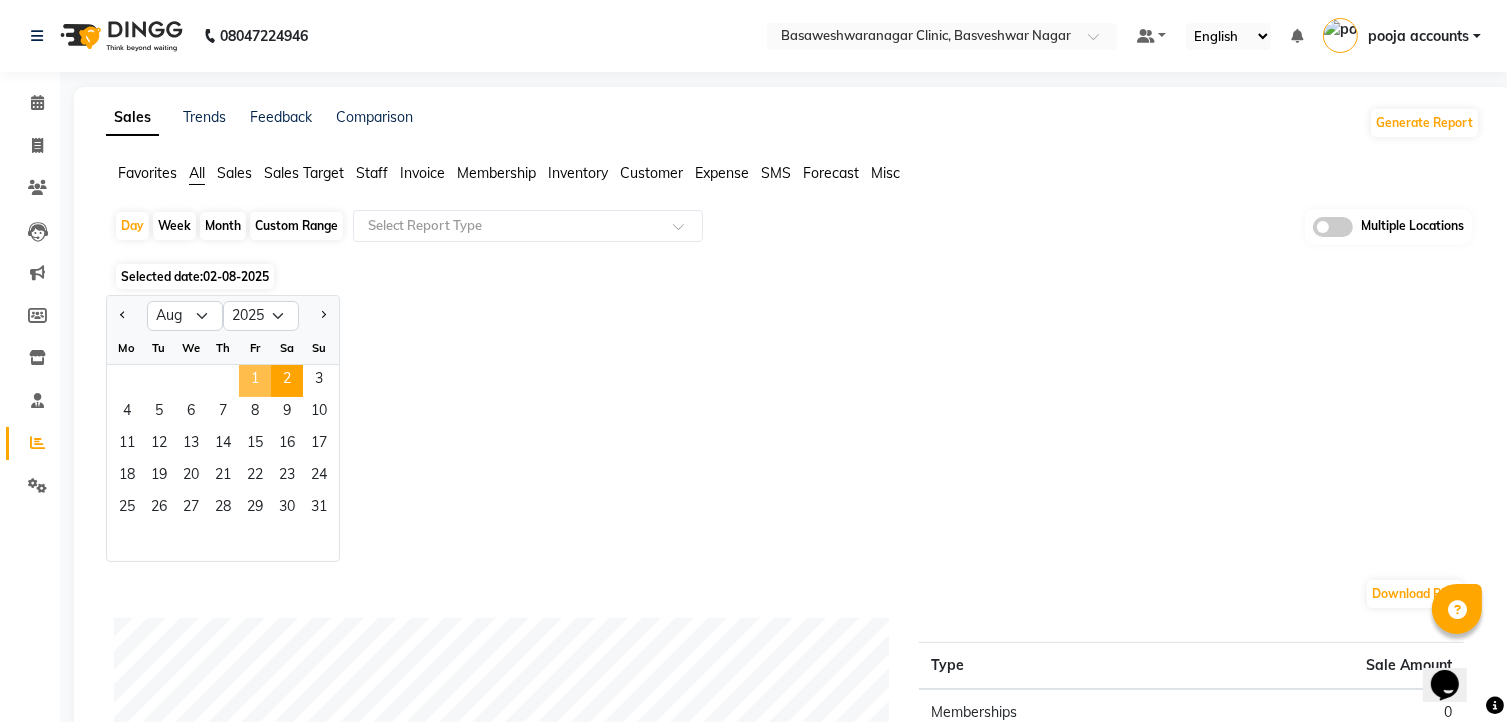 click on "1" 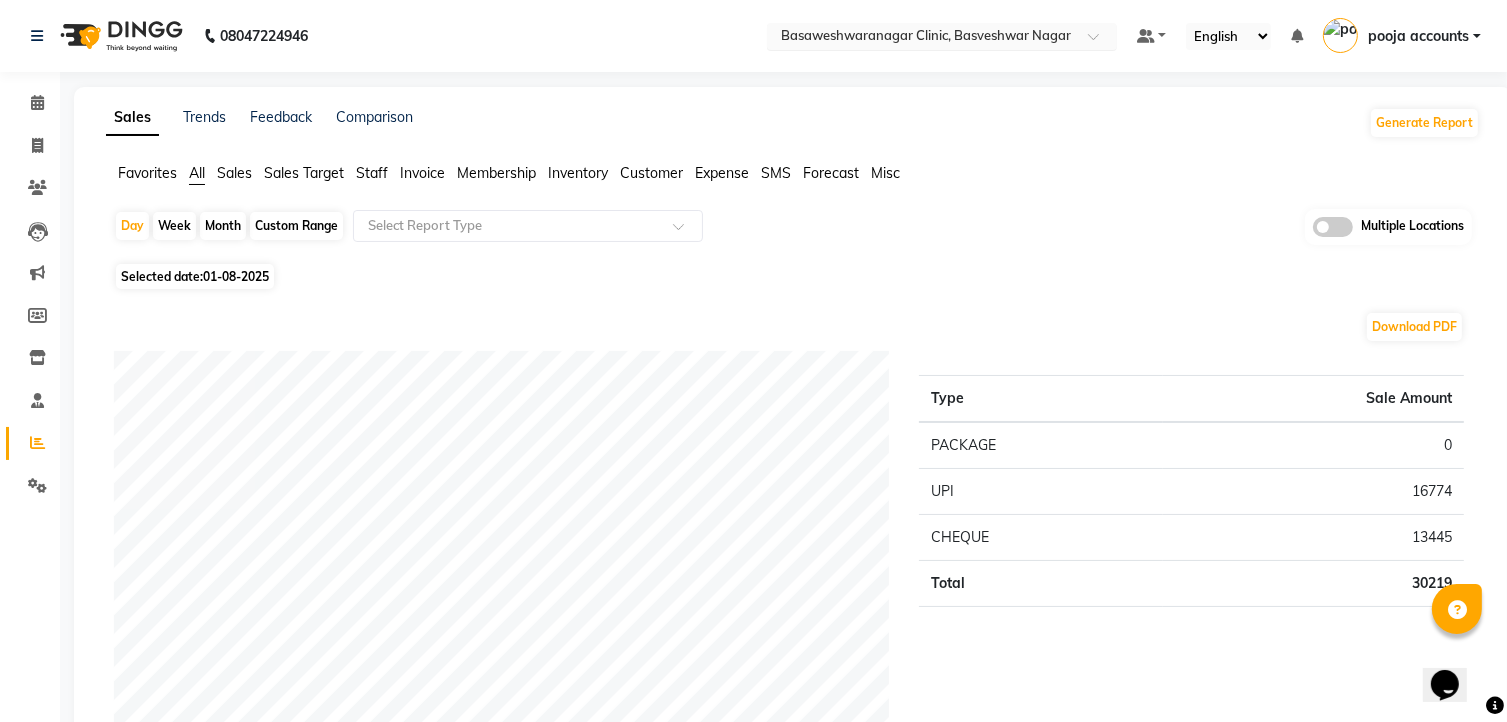click on "Select Location × Basaweshwaranagar Clinic, Basveshwar Nagar" at bounding box center [942, 36] 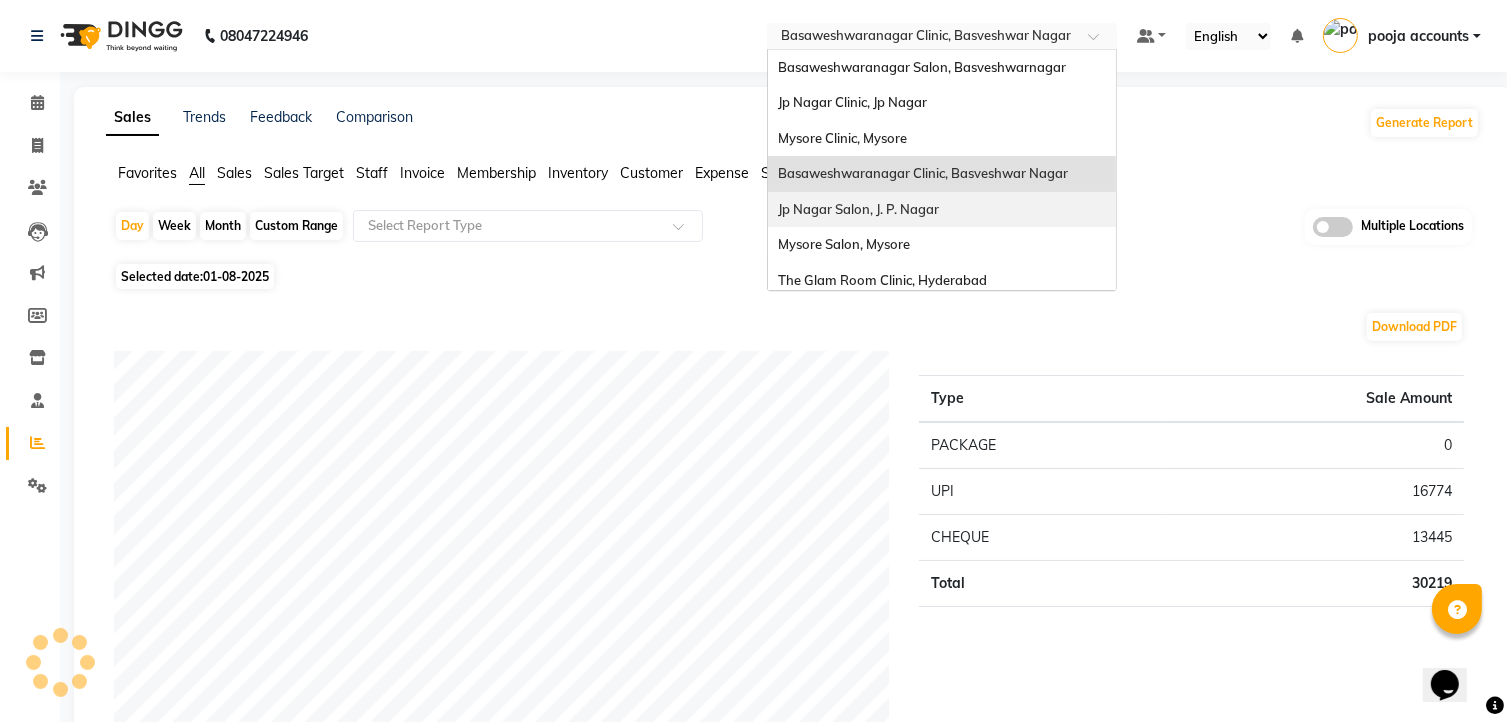 click on "Jp Nagar Salon, J. P. Nagar" at bounding box center [858, 209] 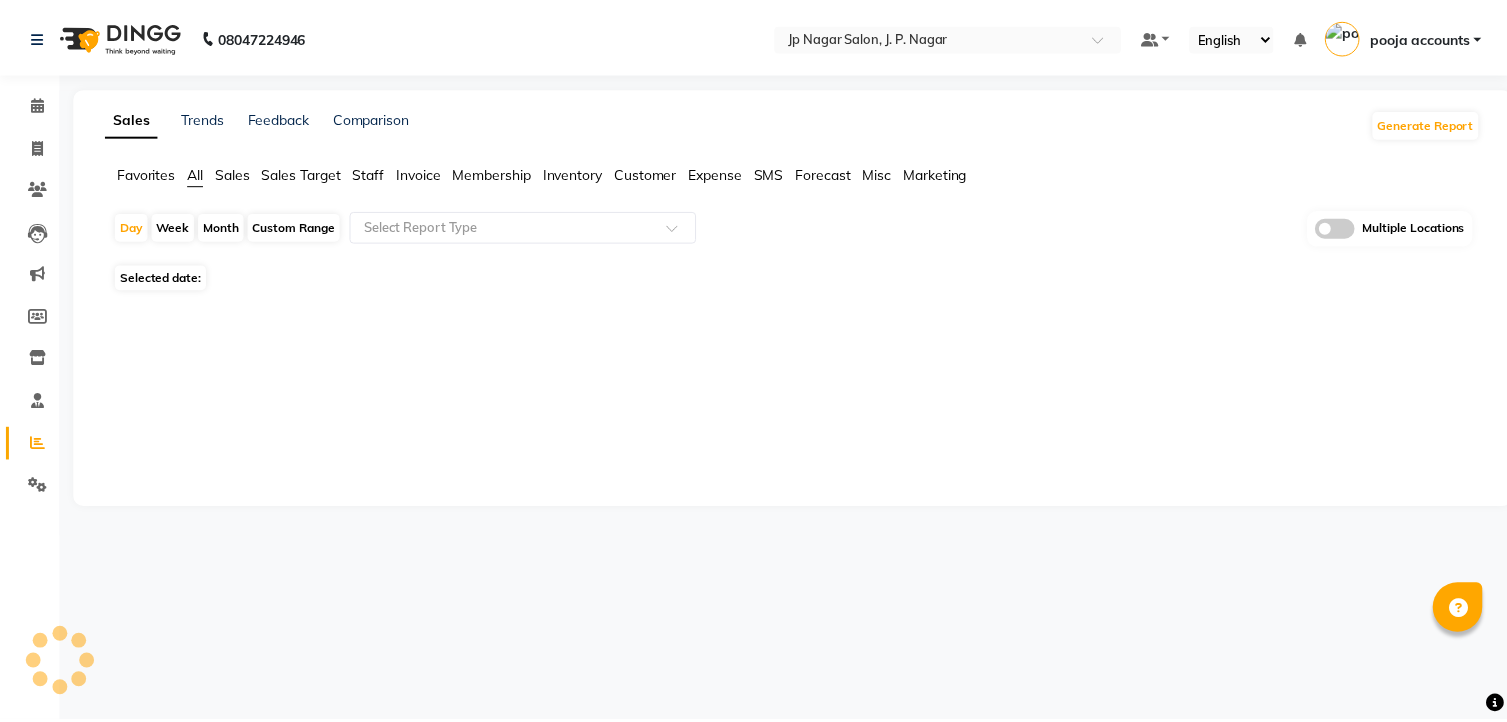 scroll, scrollTop: 0, scrollLeft: 0, axis: both 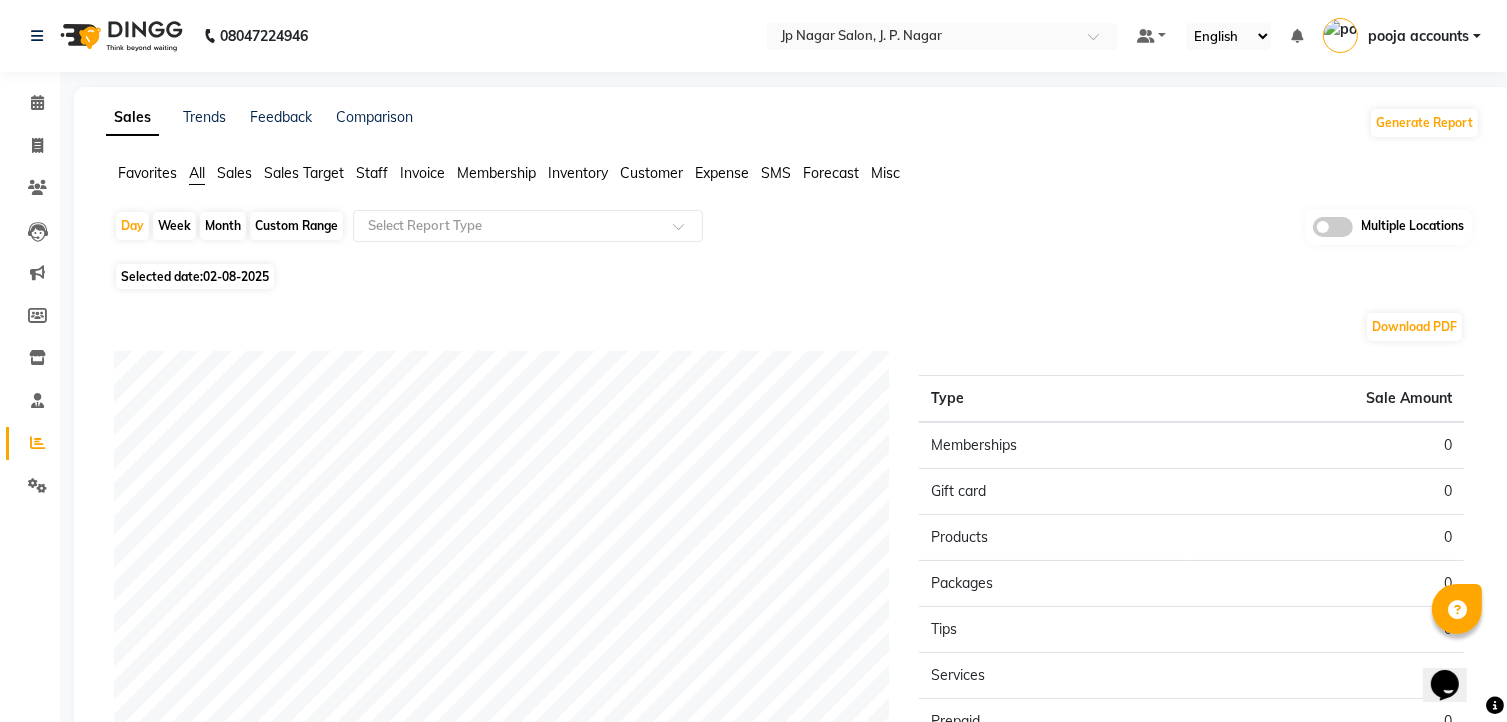 click on "02-08-2025" 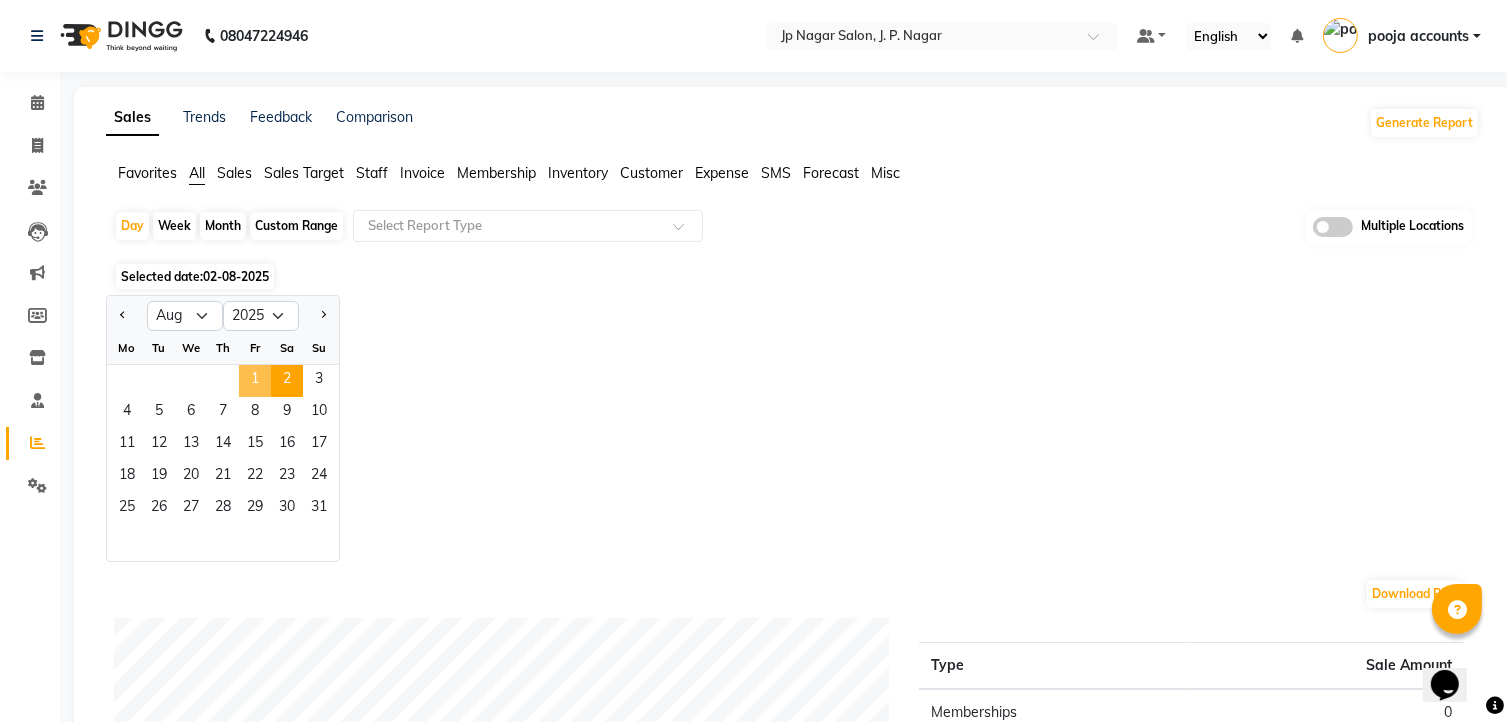 click on "1" 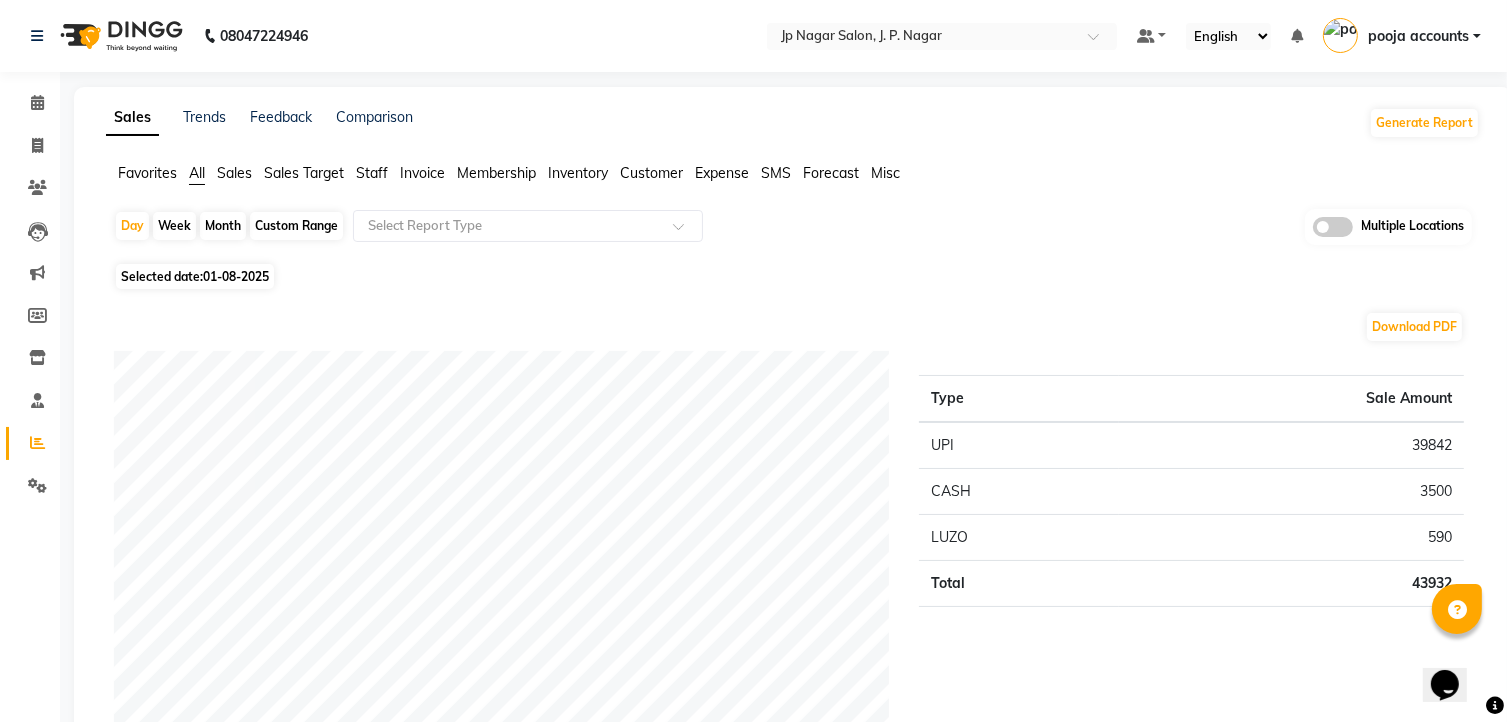 click on "Download PDF" 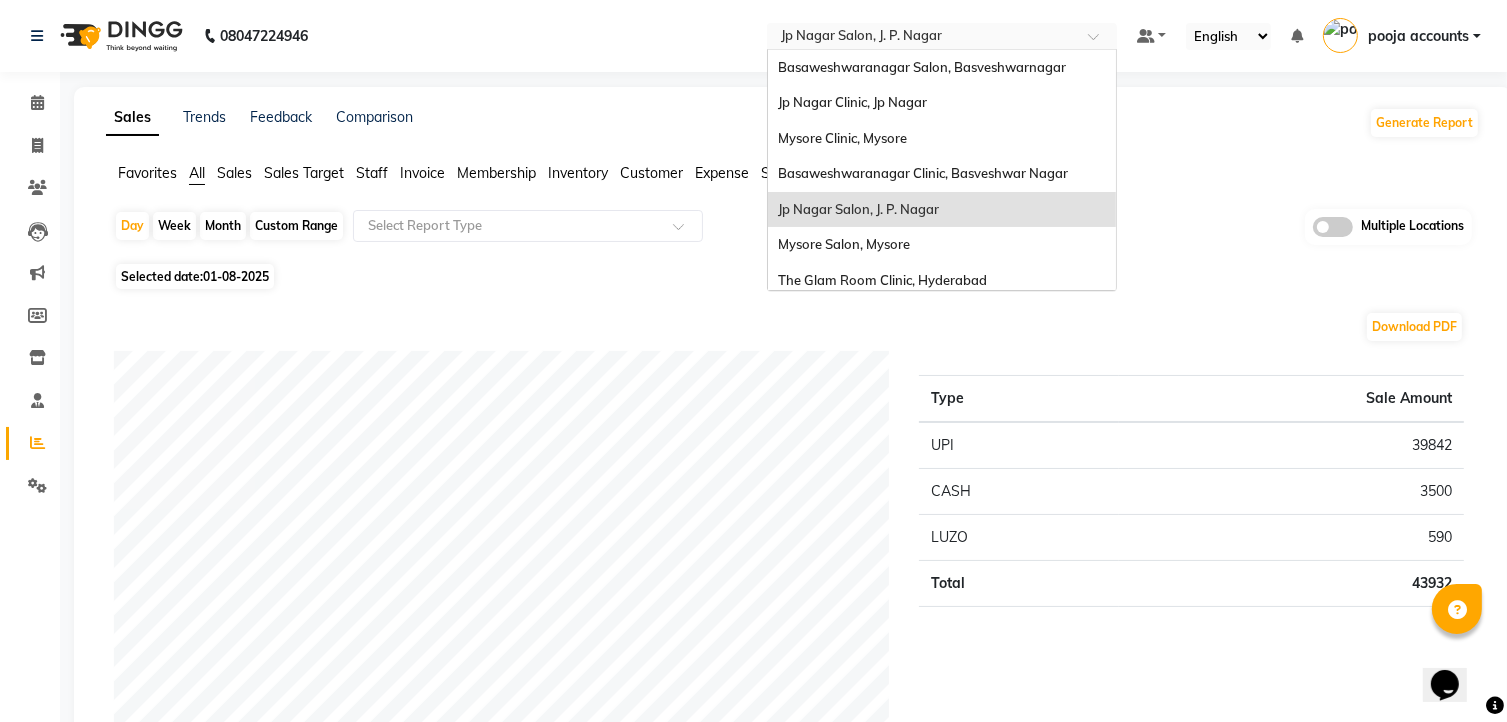 click at bounding box center (942, 38) 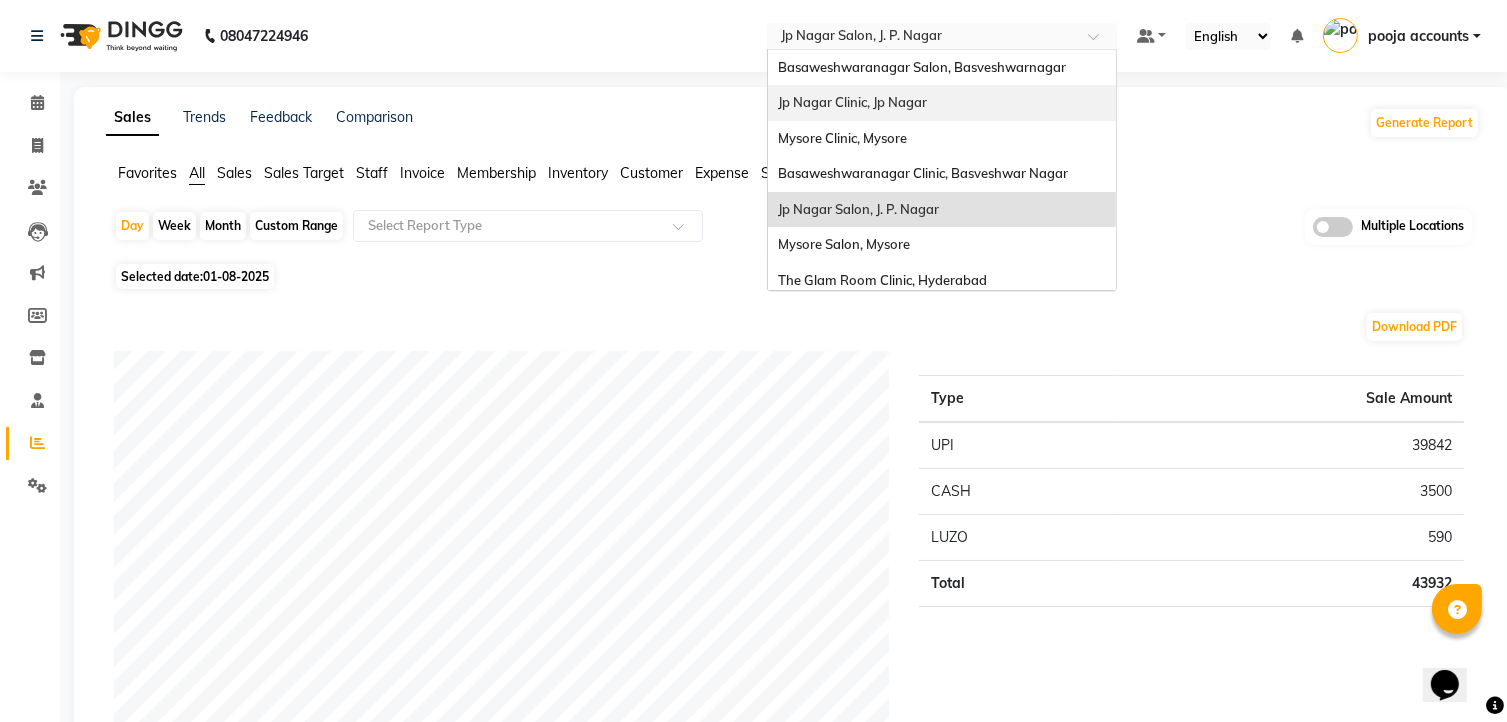click on "Jp Nagar Clinic, Jp Nagar" at bounding box center [852, 102] 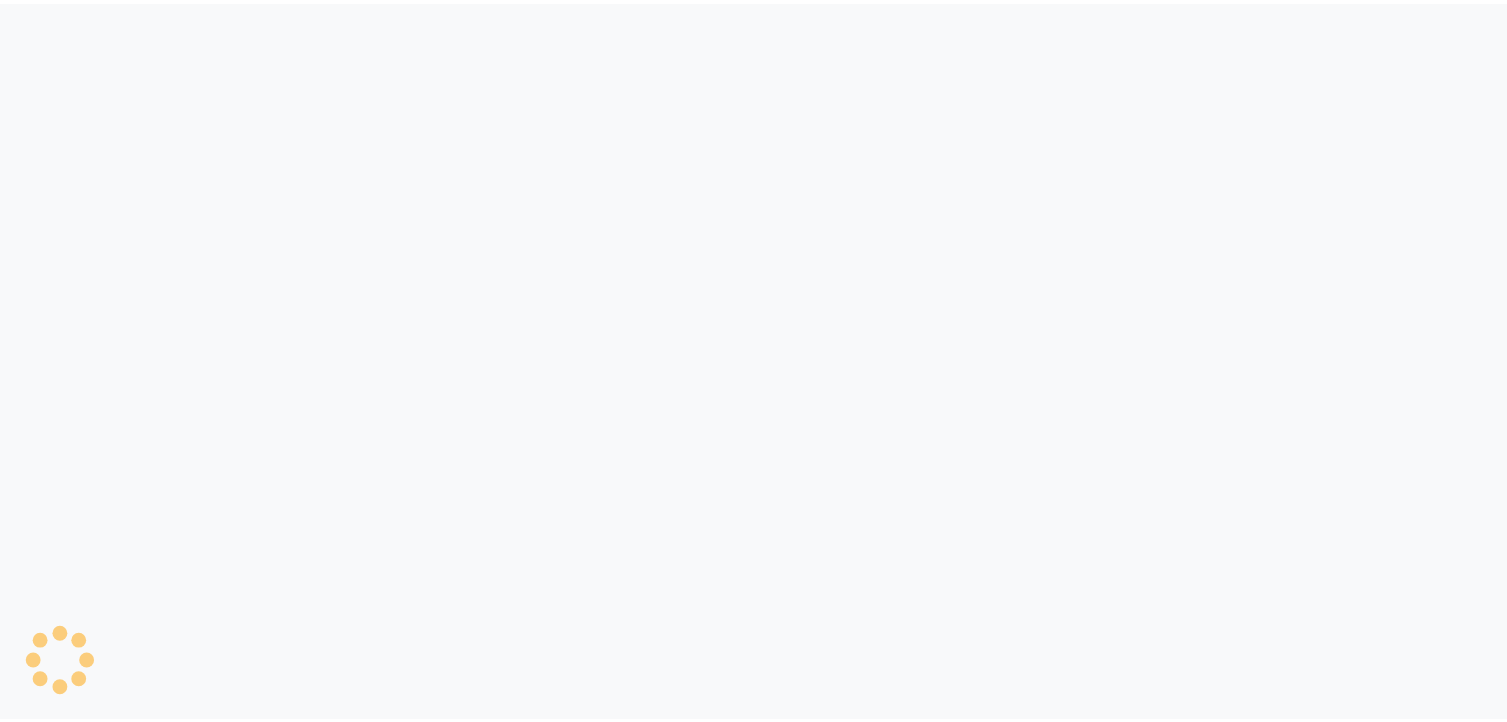 scroll, scrollTop: 0, scrollLeft: 0, axis: both 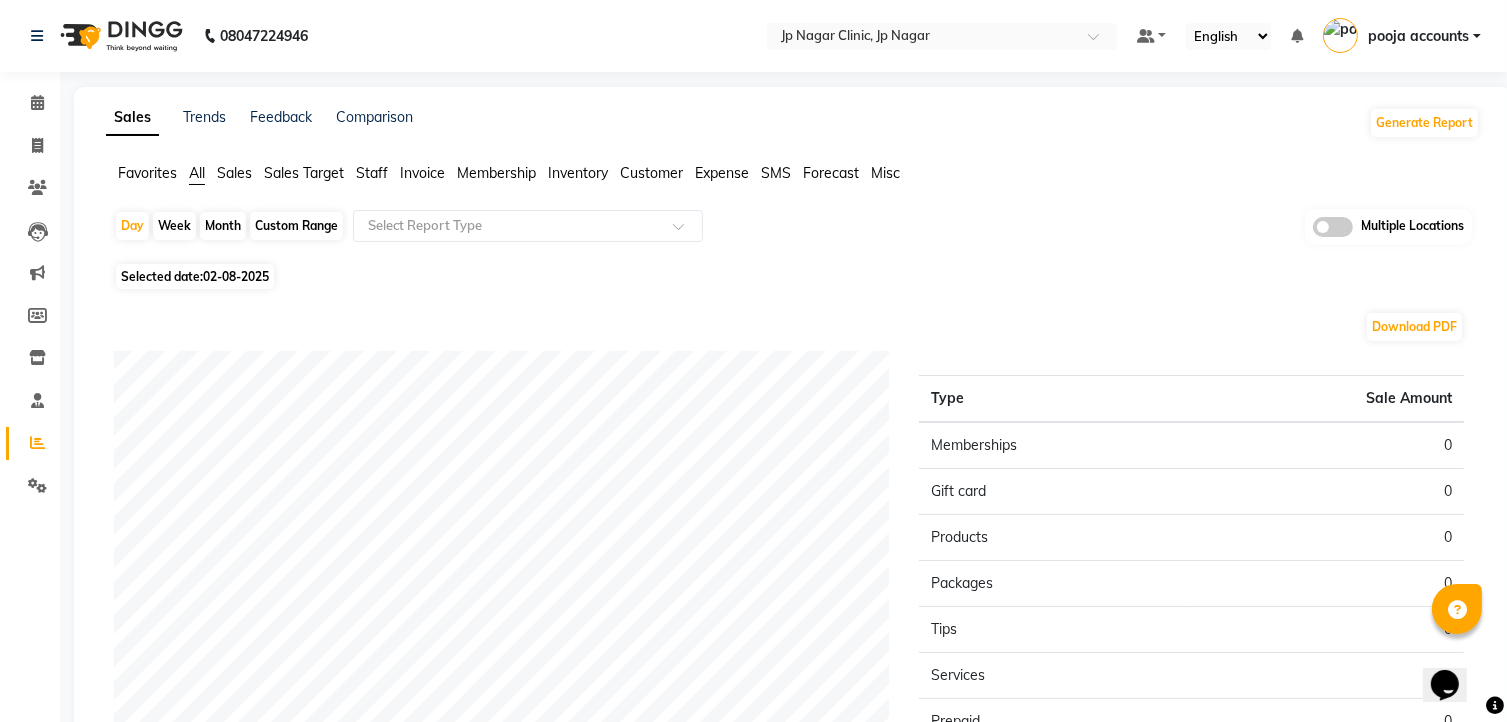 click on "02-08-2025" 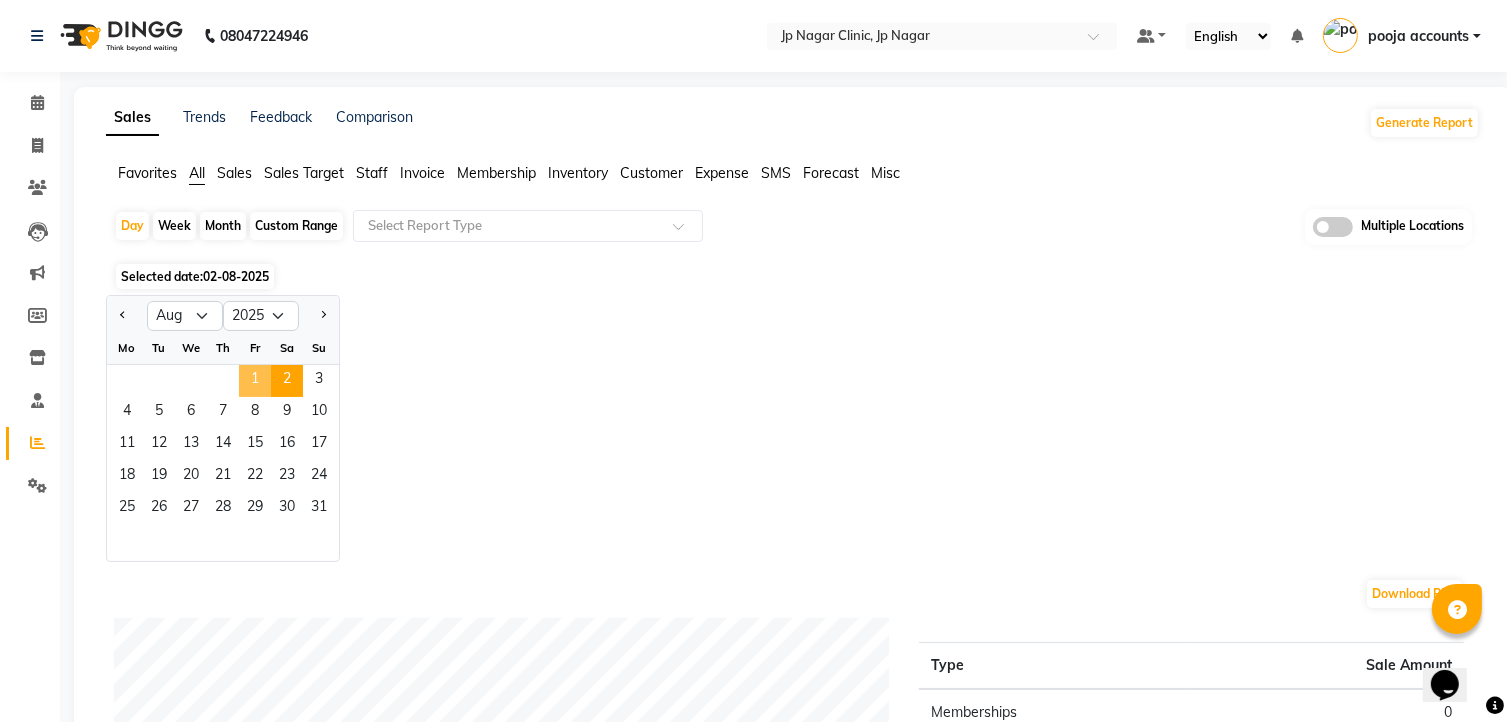 click on "1" 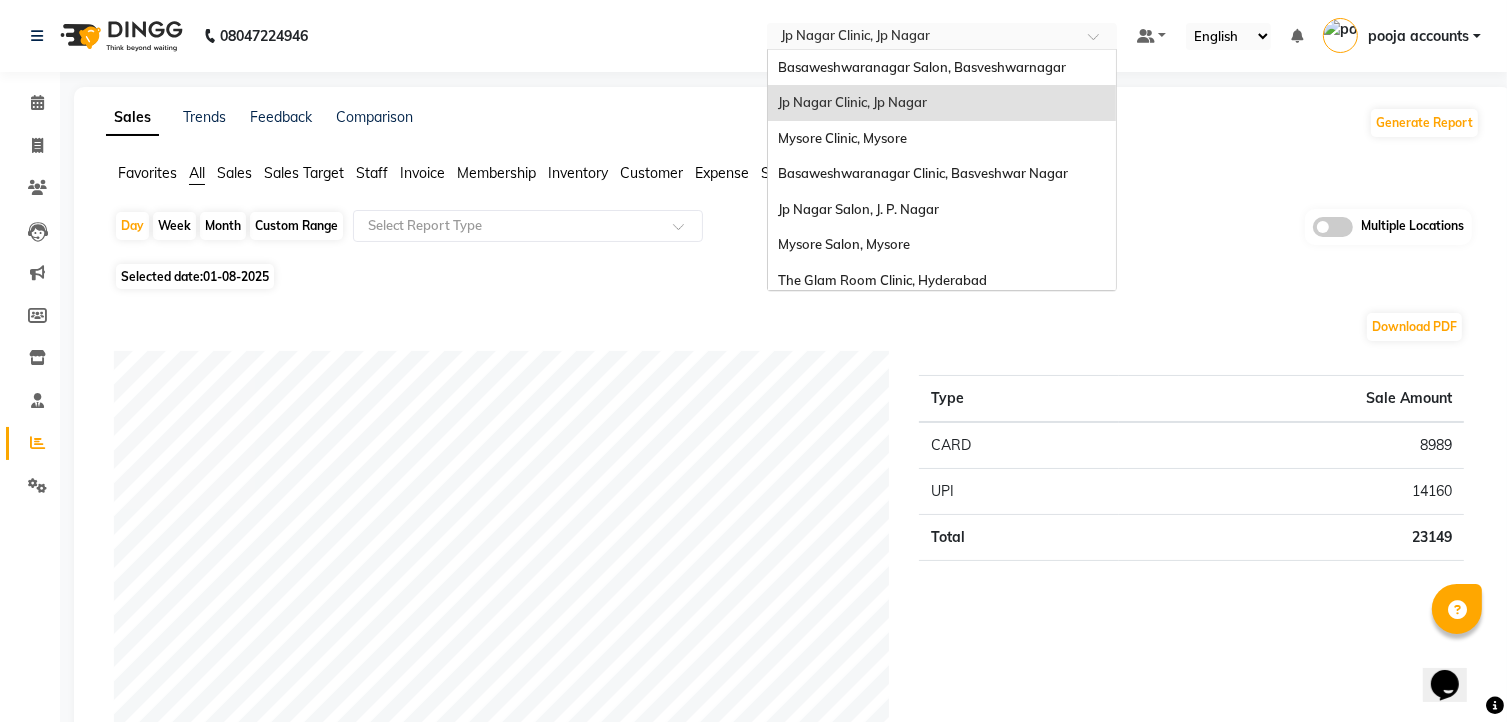 click at bounding box center [1100, 42] 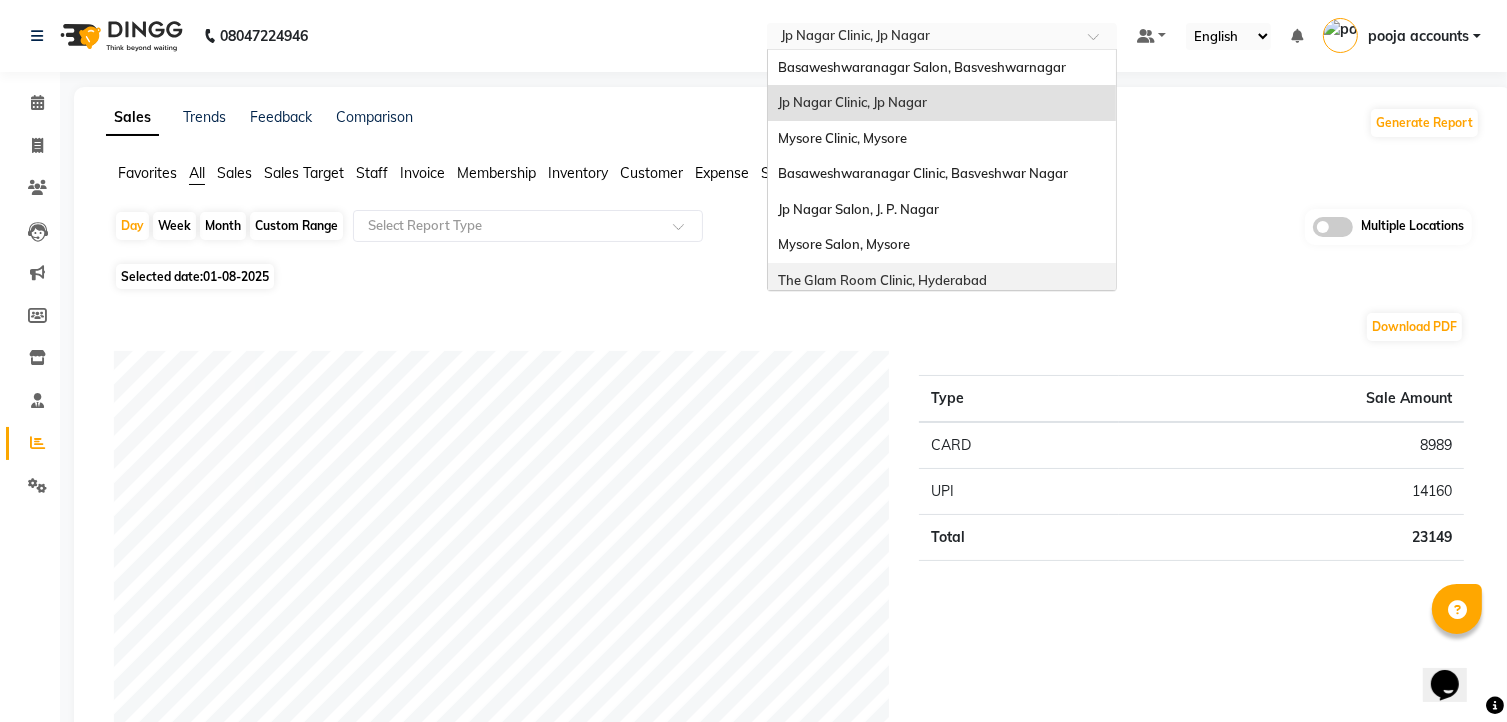 scroll, scrollTop: 44, scrollLeft: 0, axis: vertical 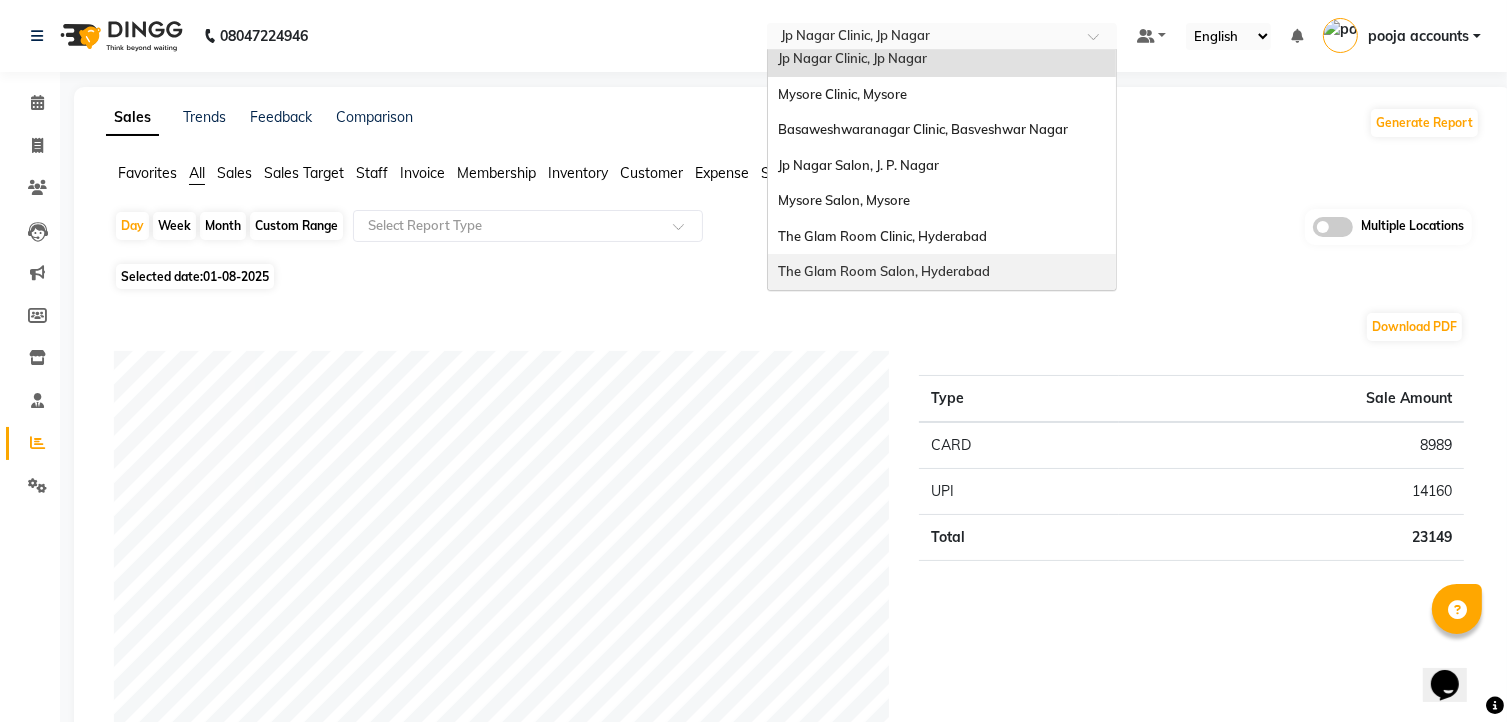 click on "The Glam Room Salon, Hyderabad" at bounding box center [884, 271] 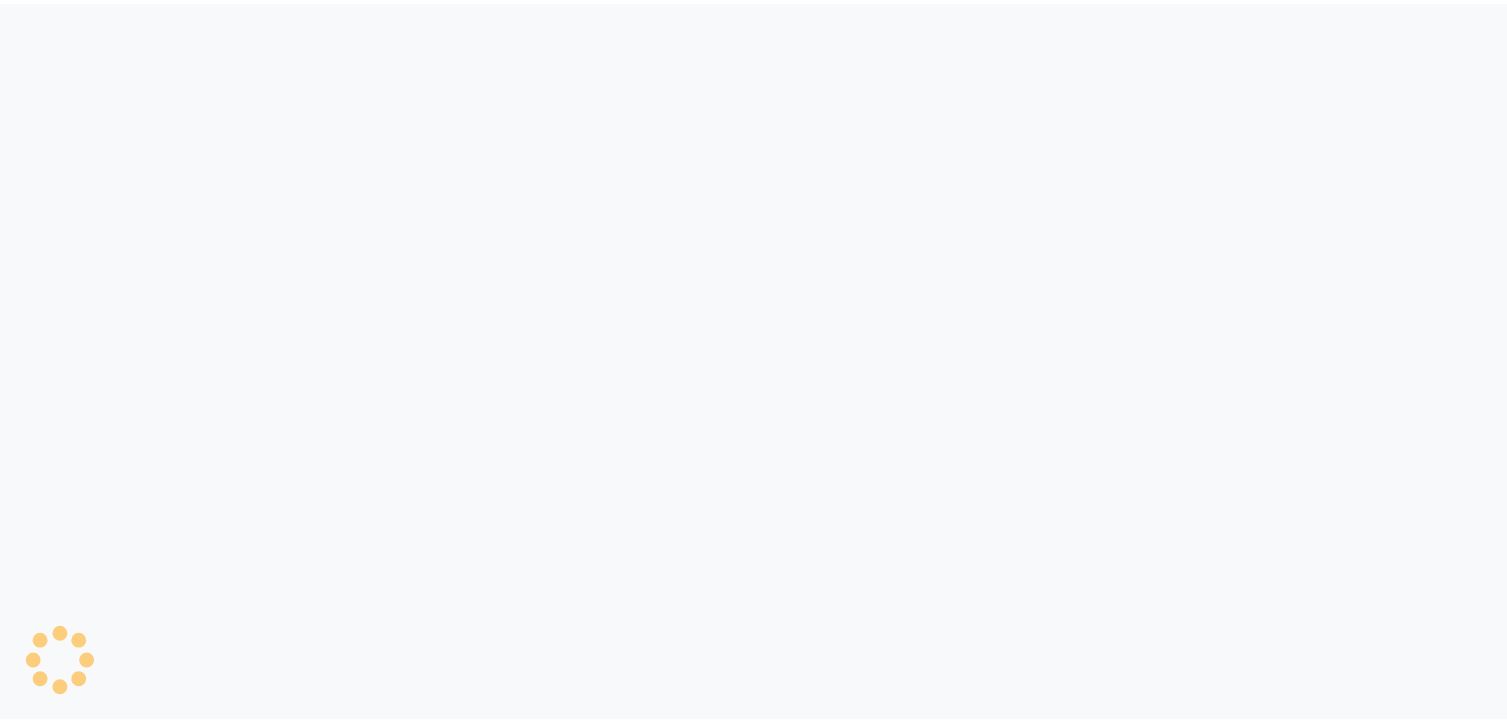 scroll, scrollTop: 0, scrollLeft: 0, axis: both 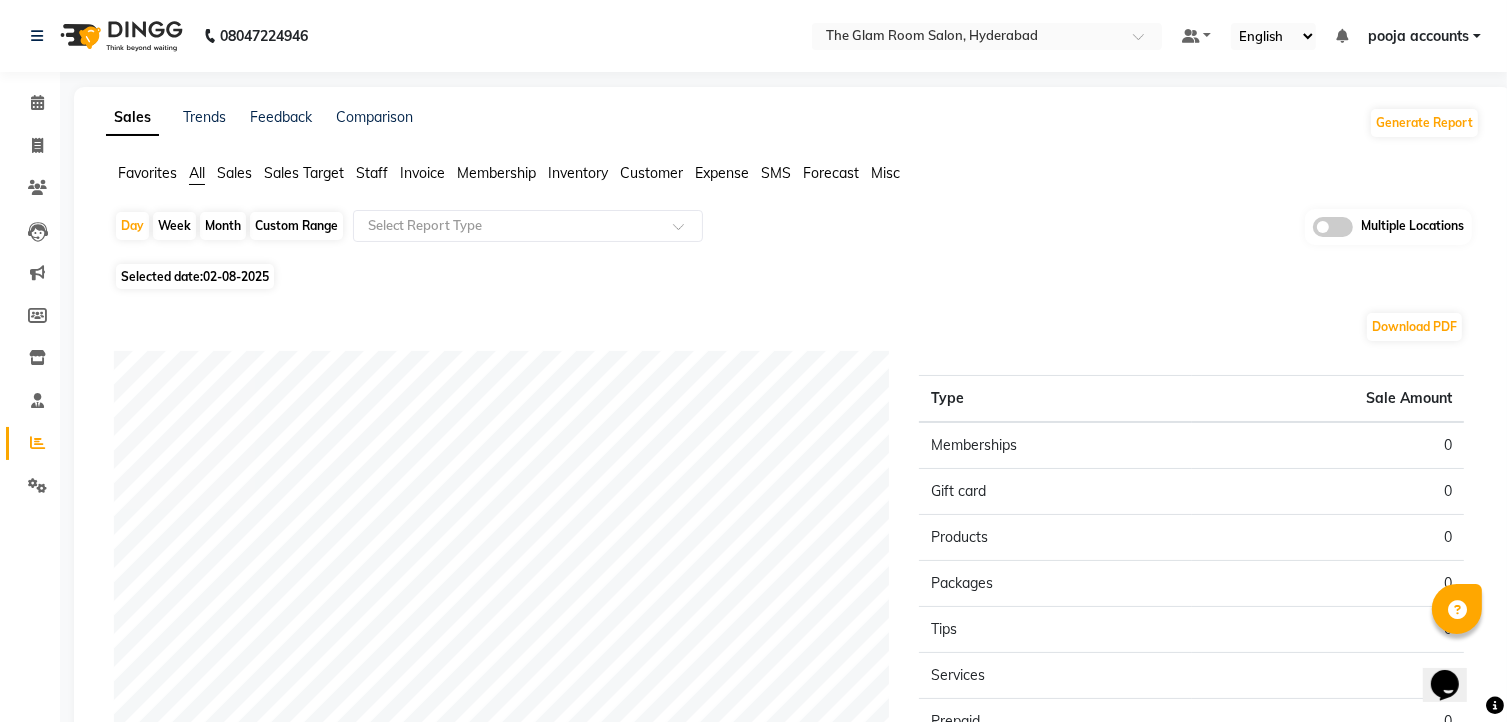 click on "02-08-2025" 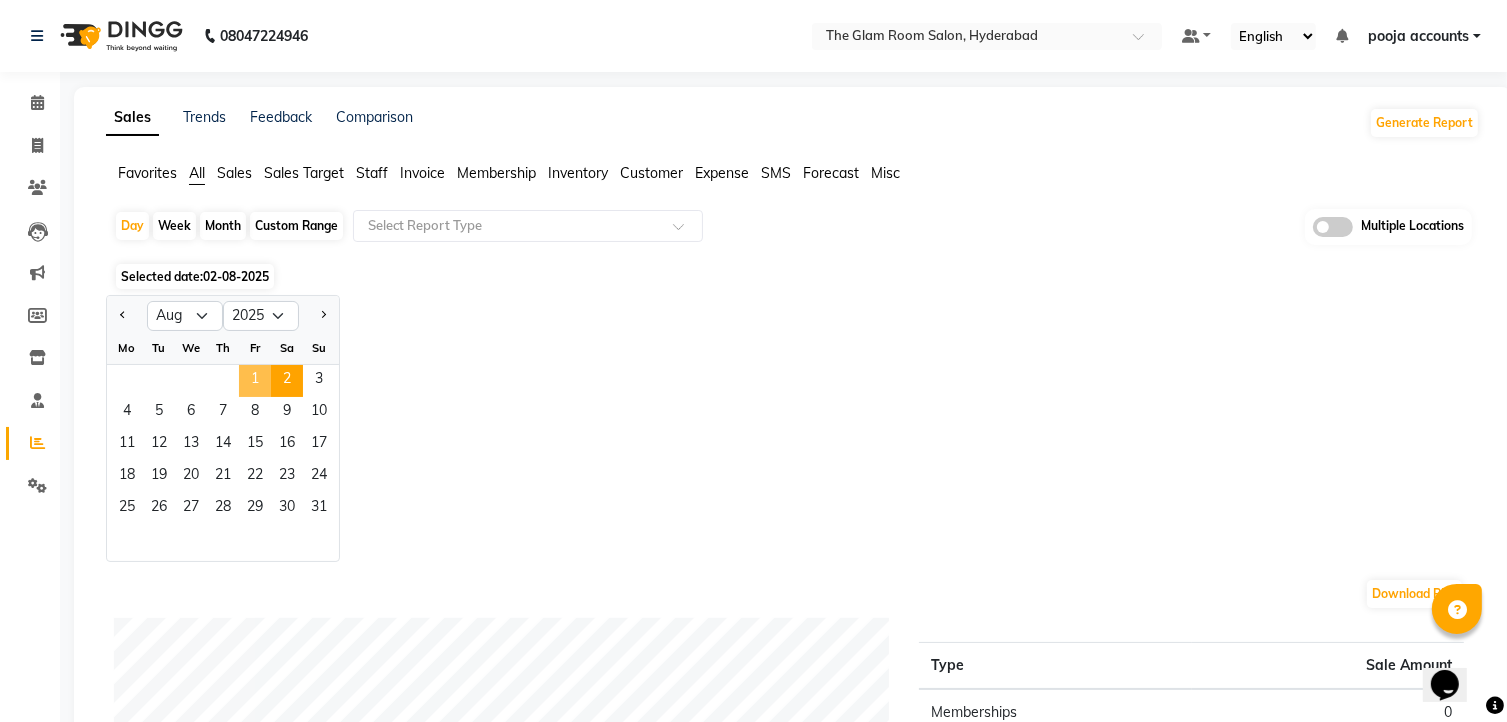 click on "1" 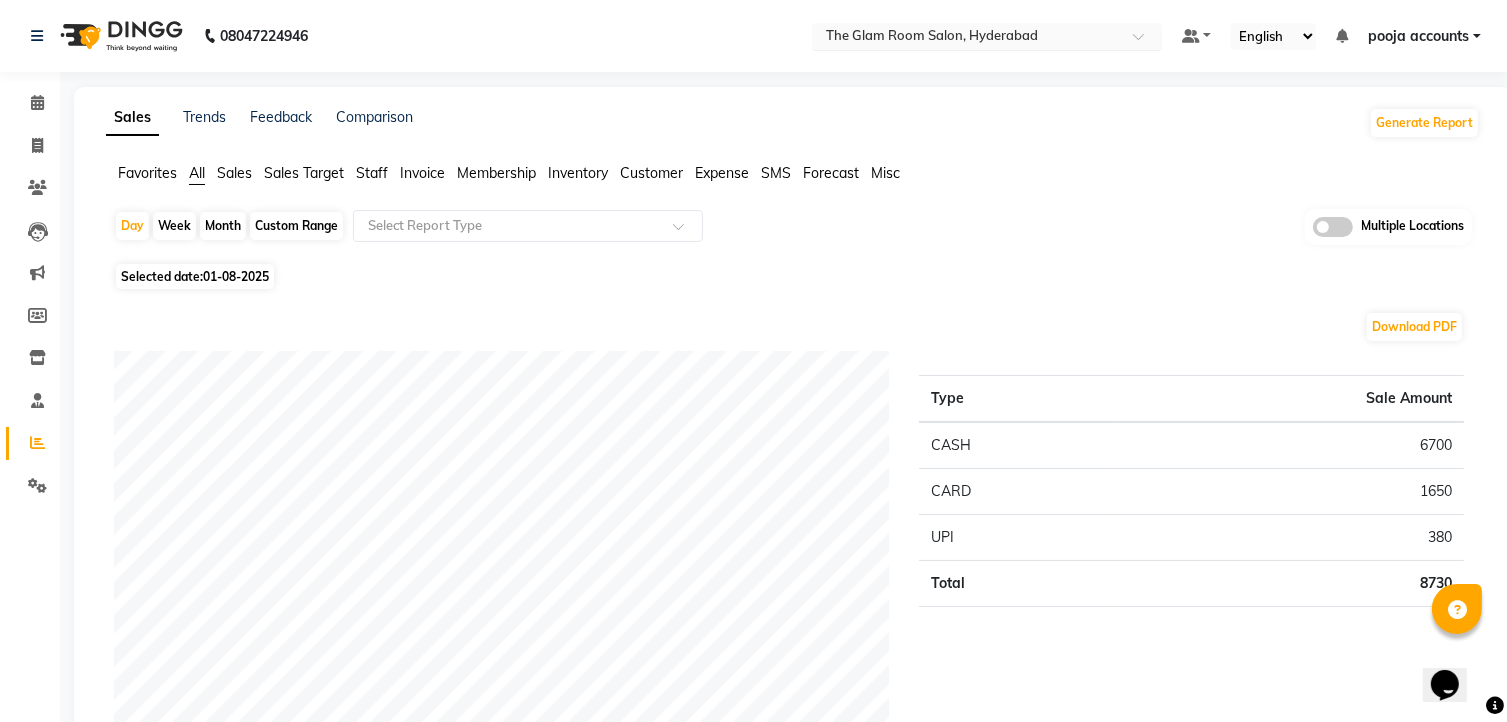click at bounding box center (987, 38) 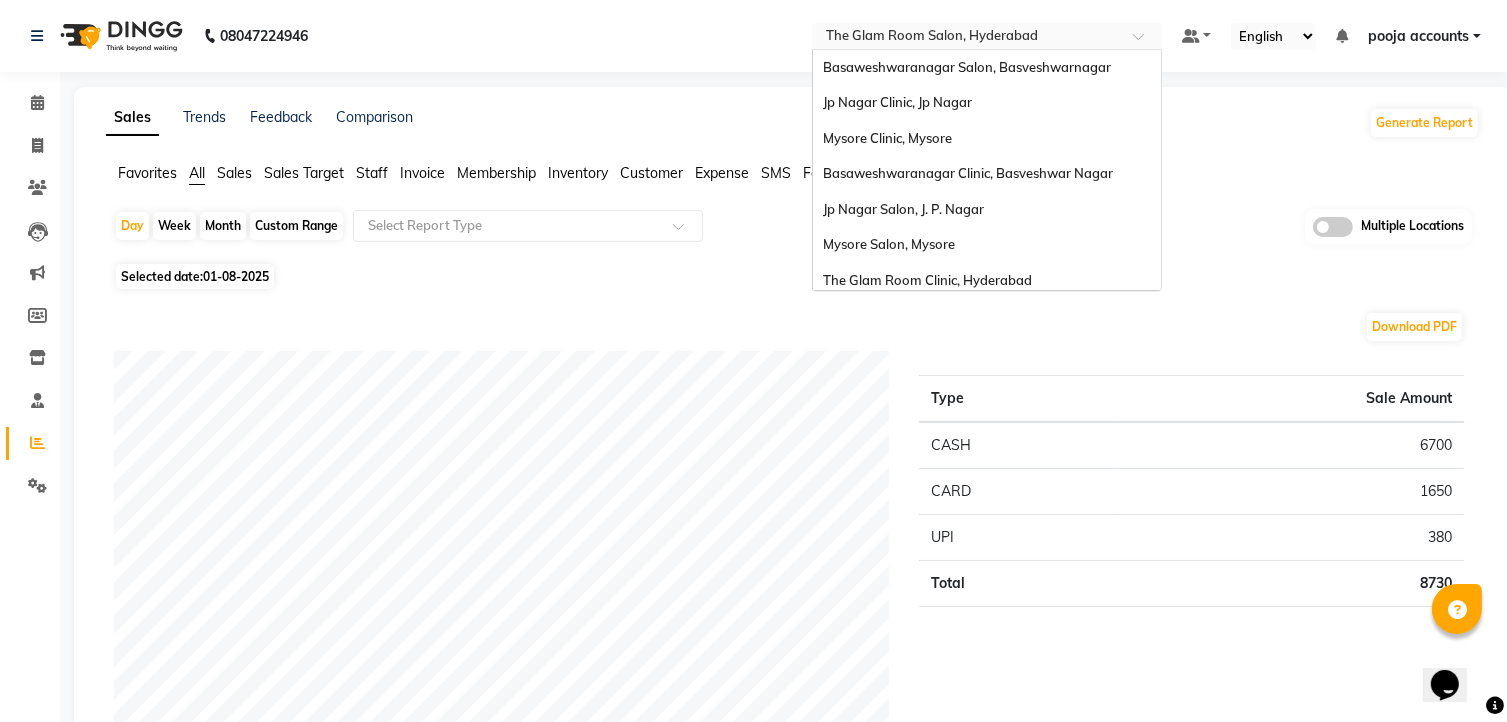 scroll, scrollTop: 44, scrollLeft: 0, axis: vertical 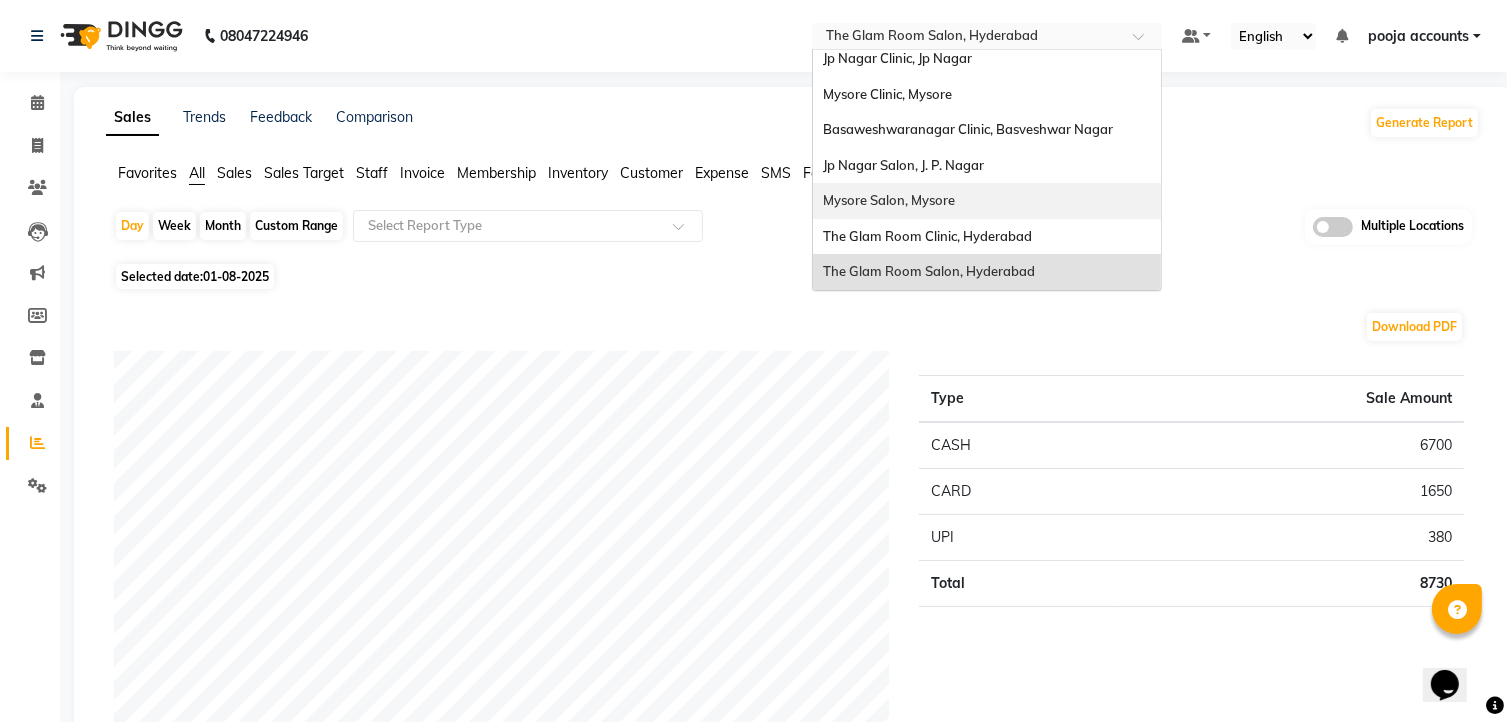 click on "Mysore Salon, Mysore" at bounding box center [987, 201] 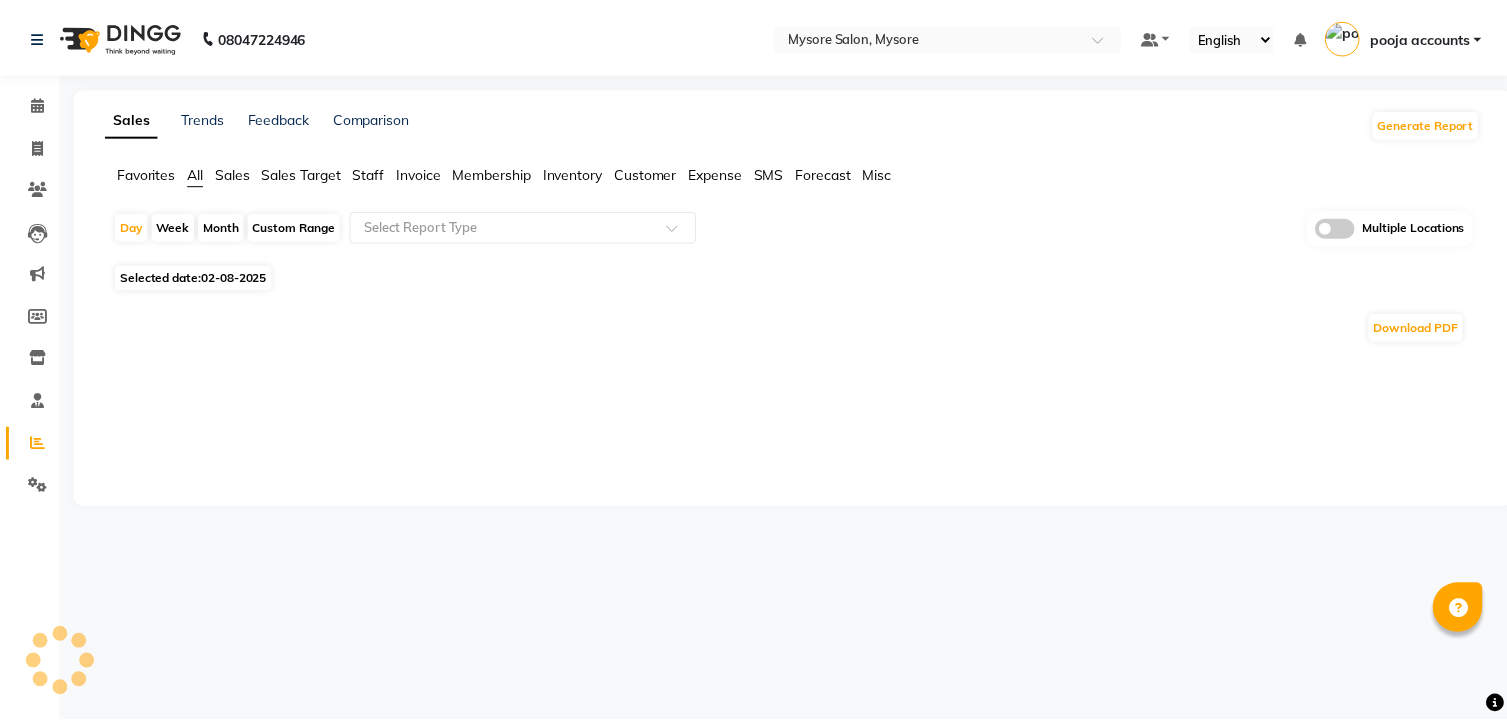 scroll, scrollTop: 0, scrollLeft: 0, axis: both 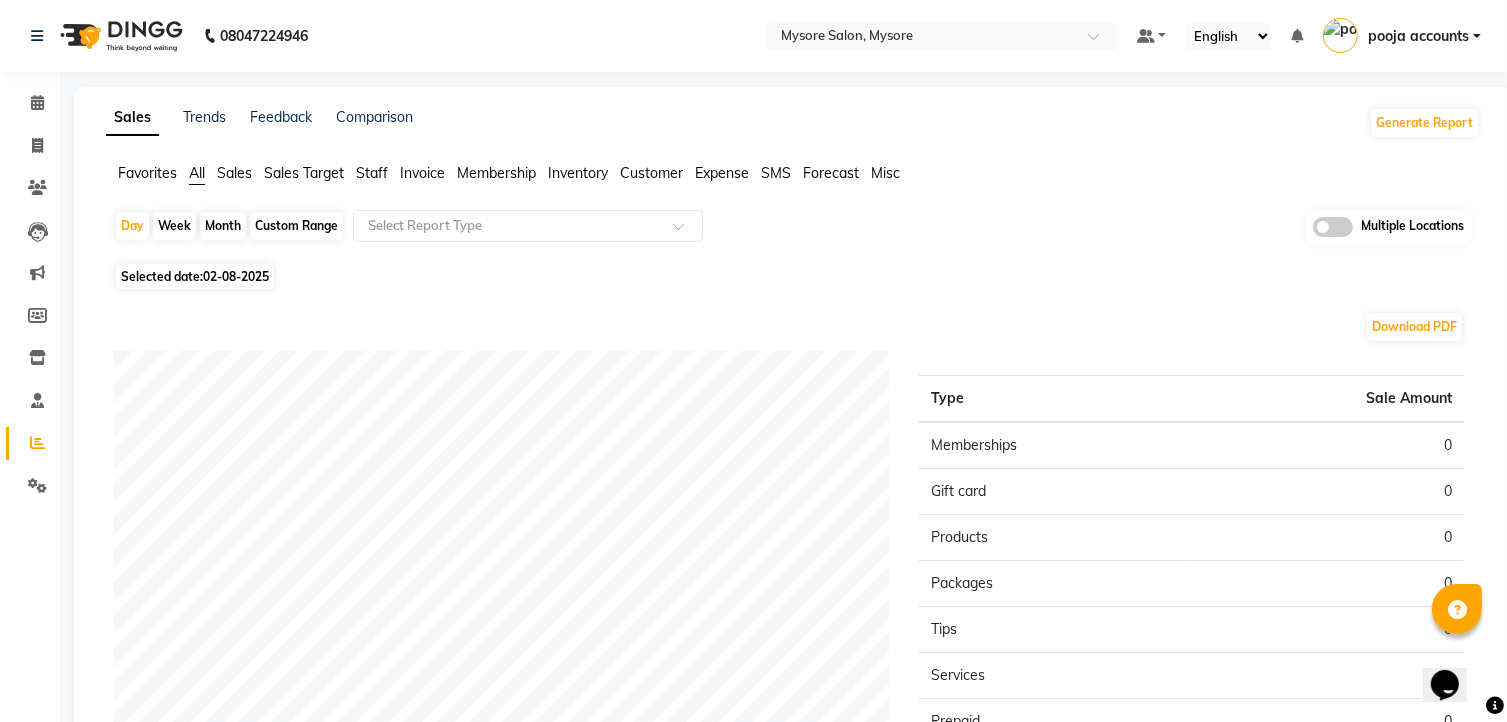 click on "02-08-2025" 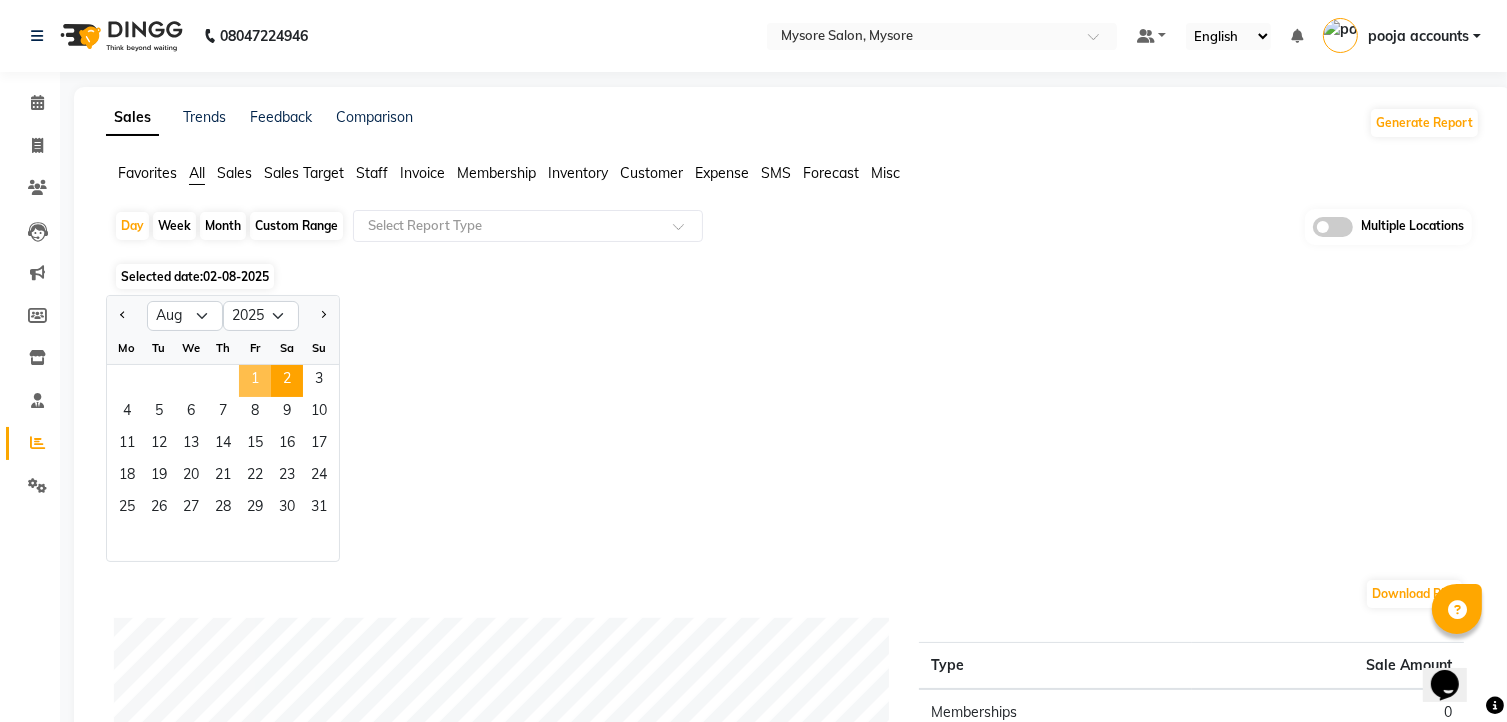 click on "1" 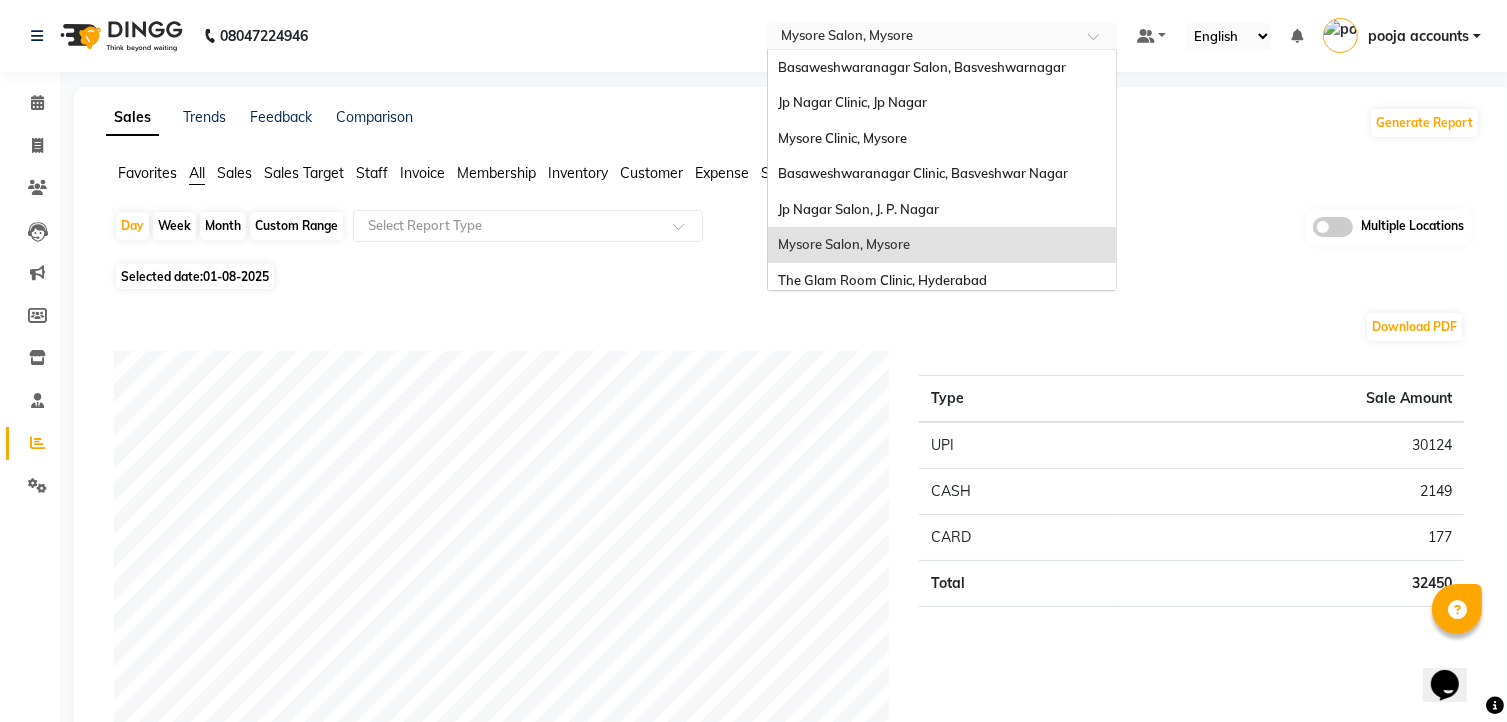 click at bounding box center [922, 38] 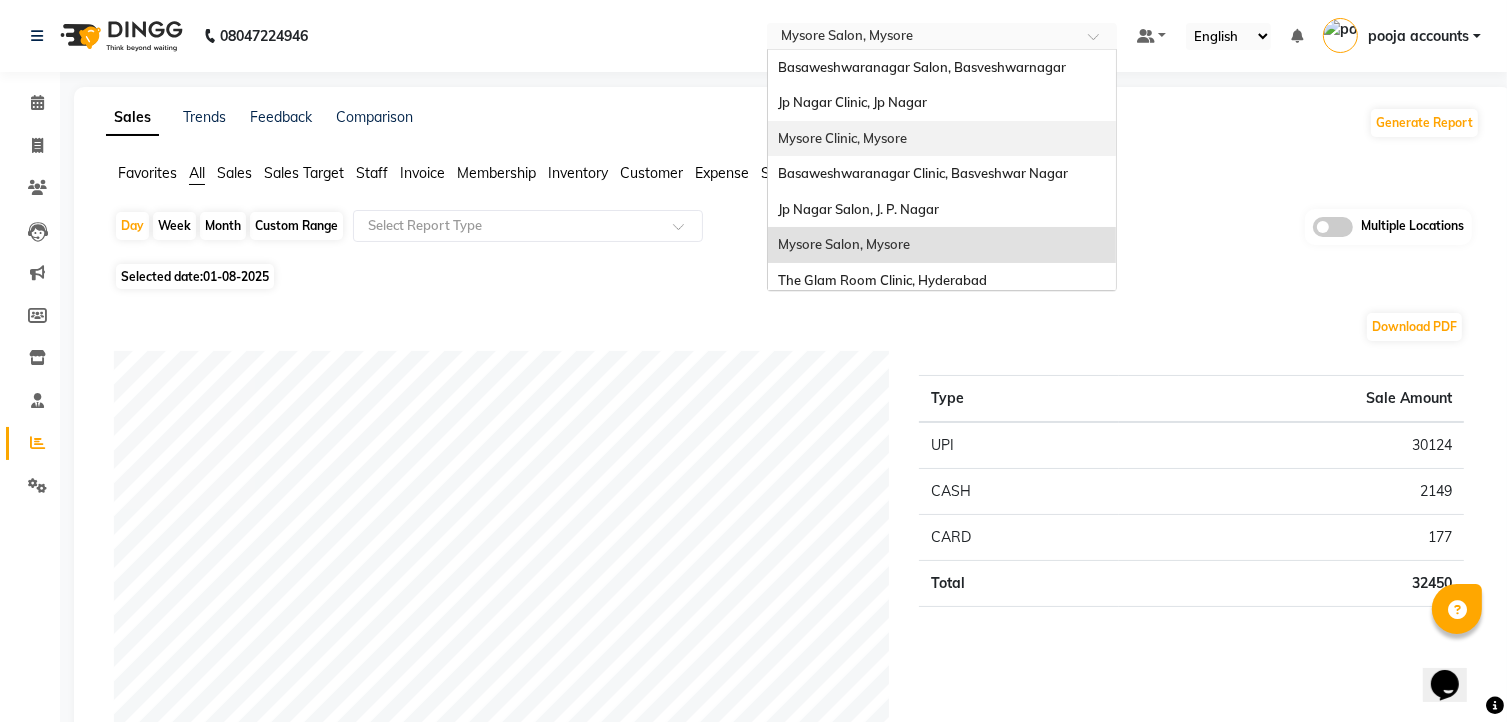 click on "Mysore Clinic, Mysore" at bounding box center (842, 138) 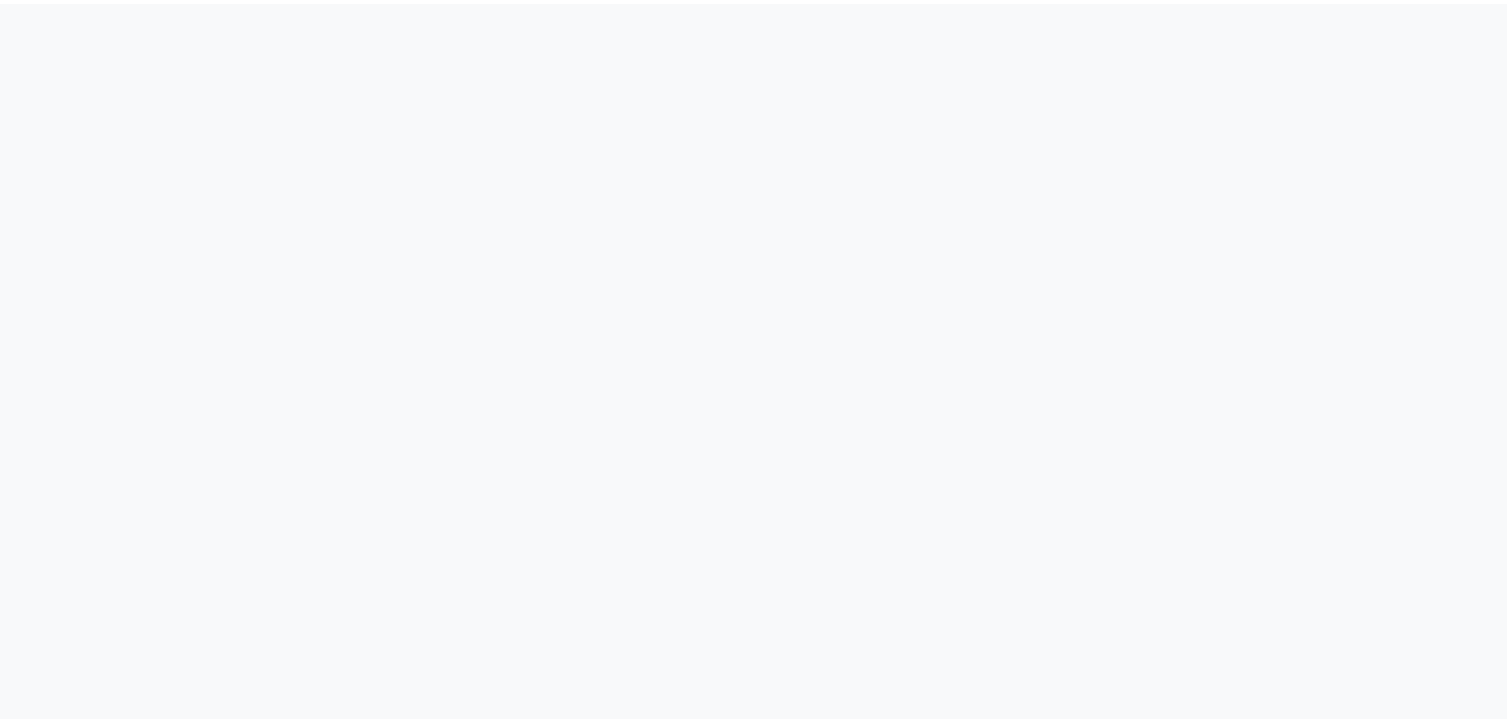 scroll, scrollTop: 0, scrollLeft: 0, axis: both 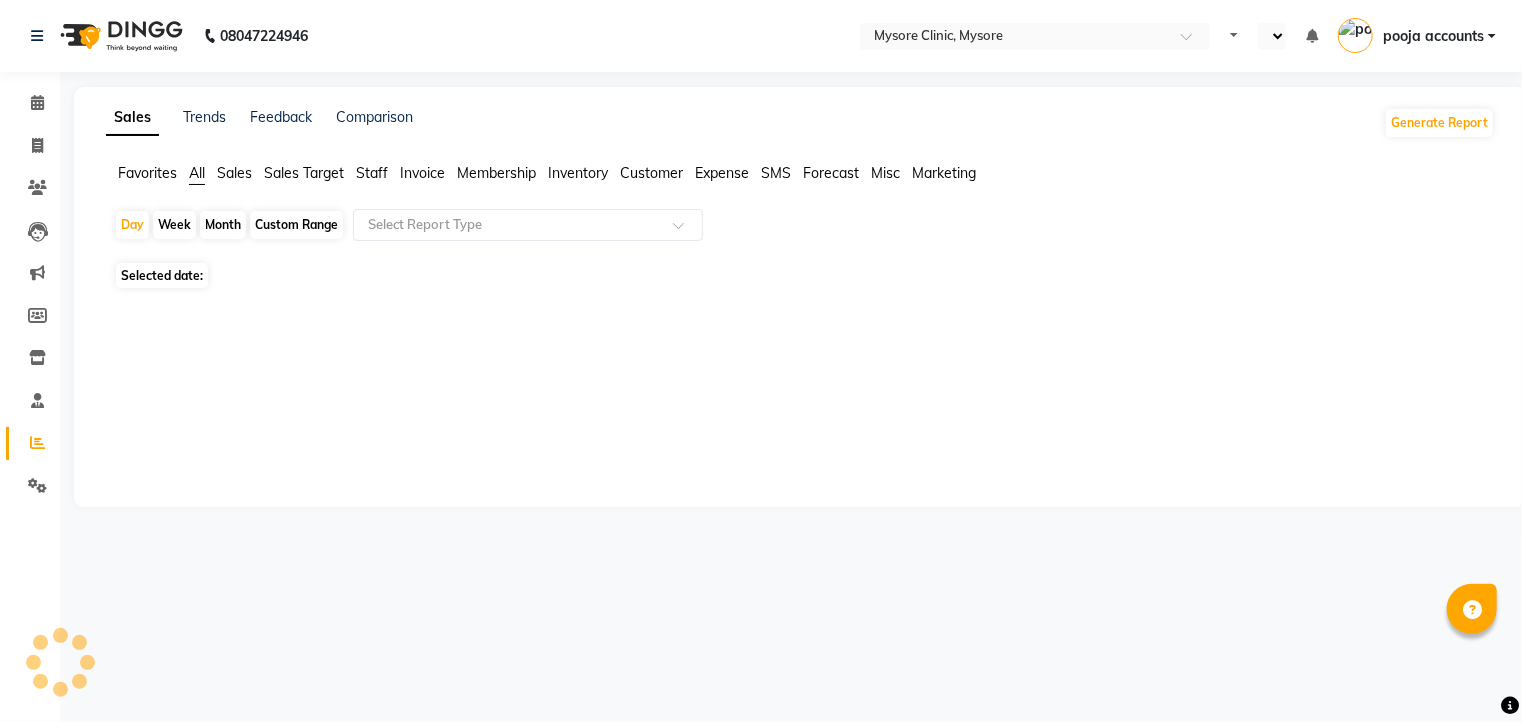 select on "en" 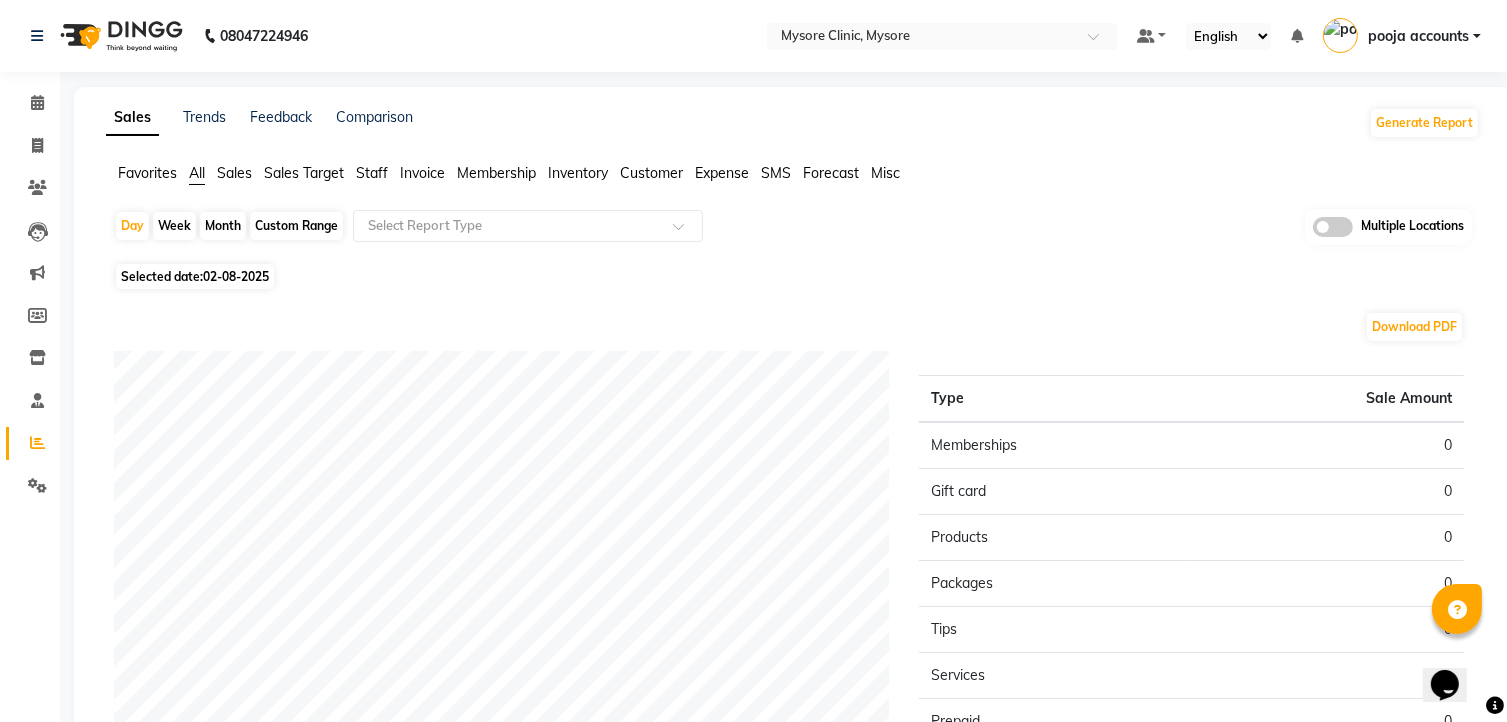 scroll, scrollTop: 0, scrollLeft: 0, axis: both 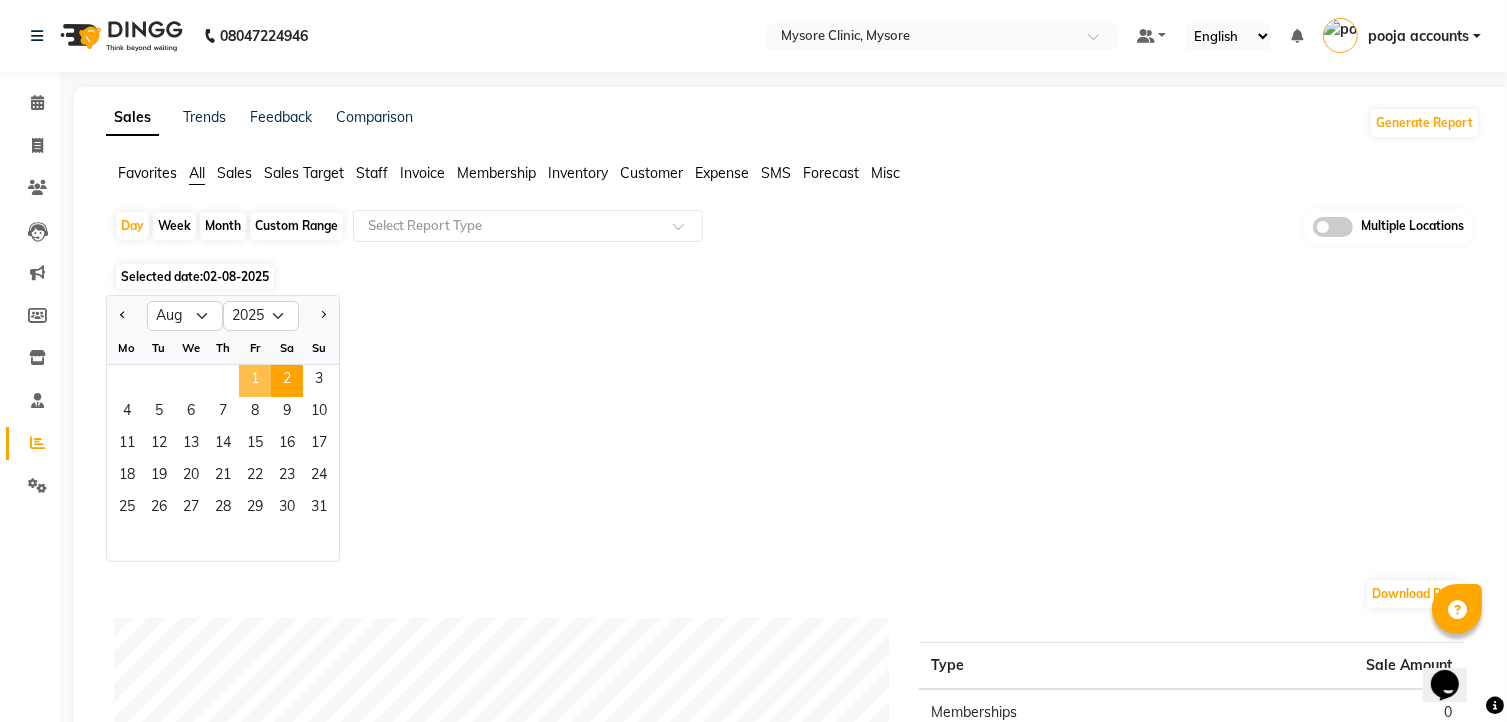 click on "1" 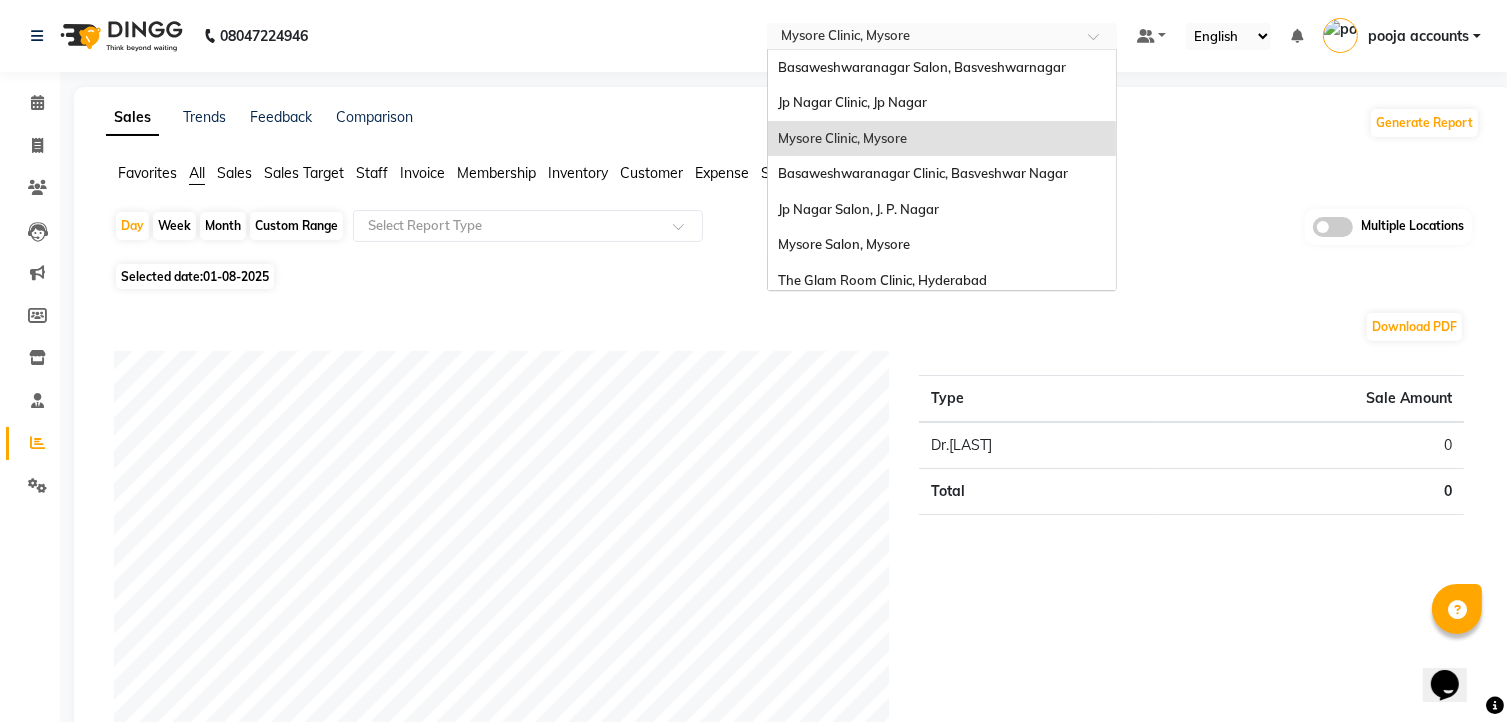 click at bounding box center (922, 38) 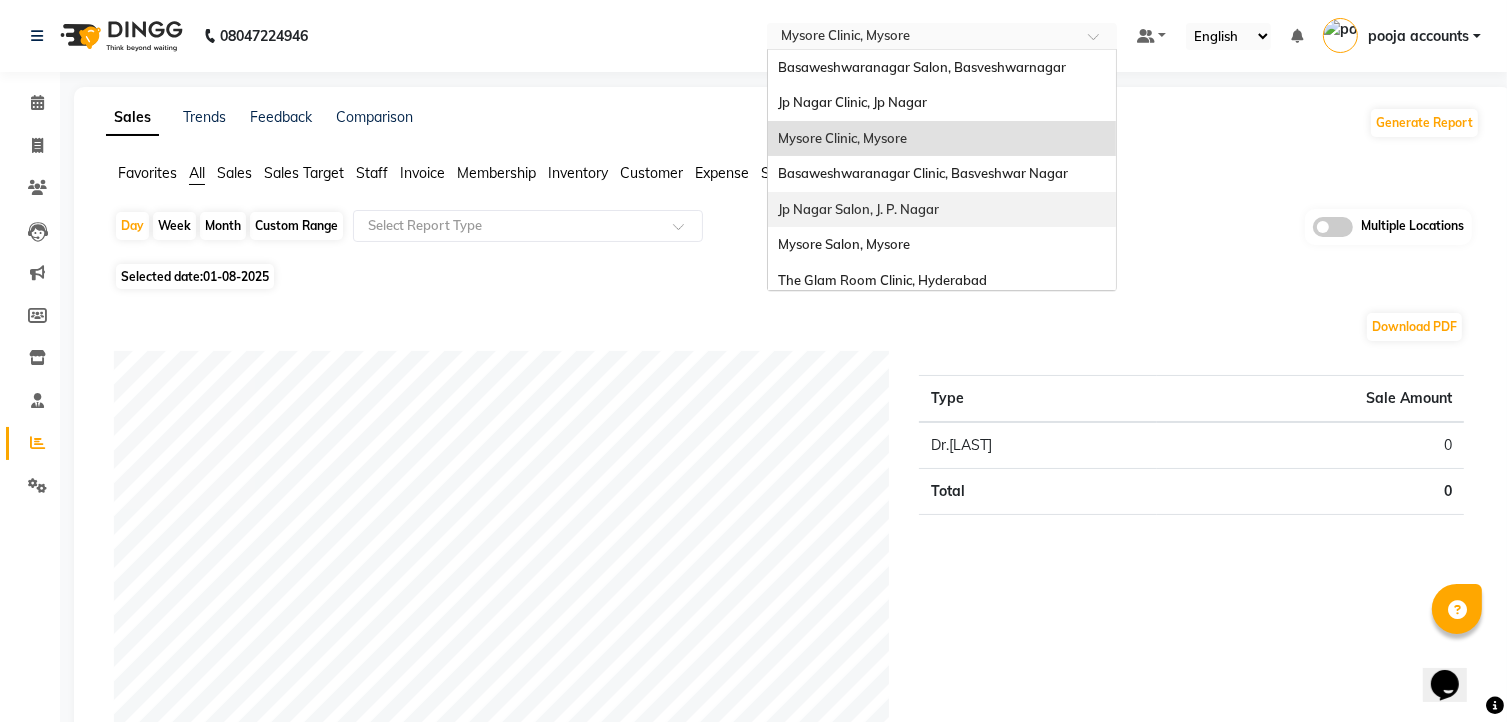 click on "Jp Nagar Salon, J. P. Nagar" at bounding box center (858, 209) 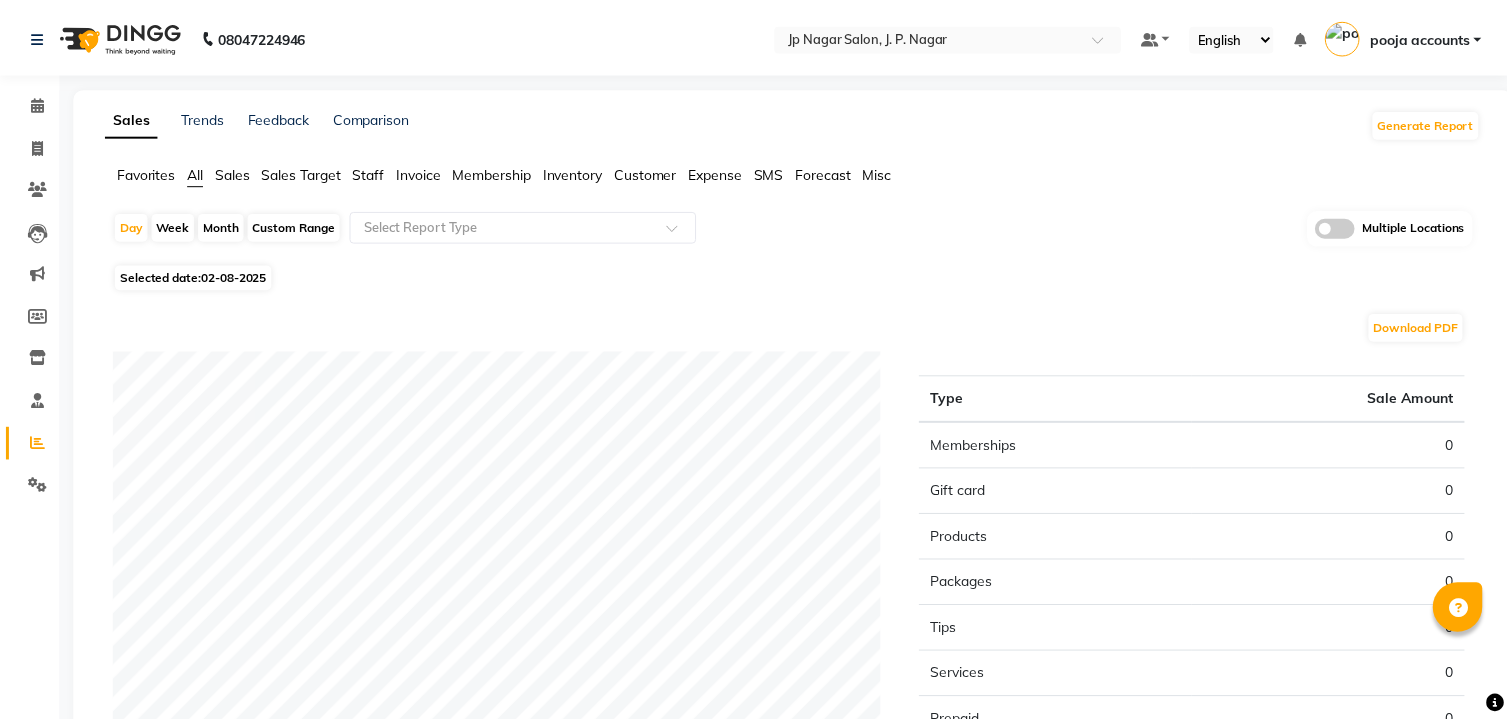 scroll, scrollTop: 0, scrollLeft: 0, axis: both 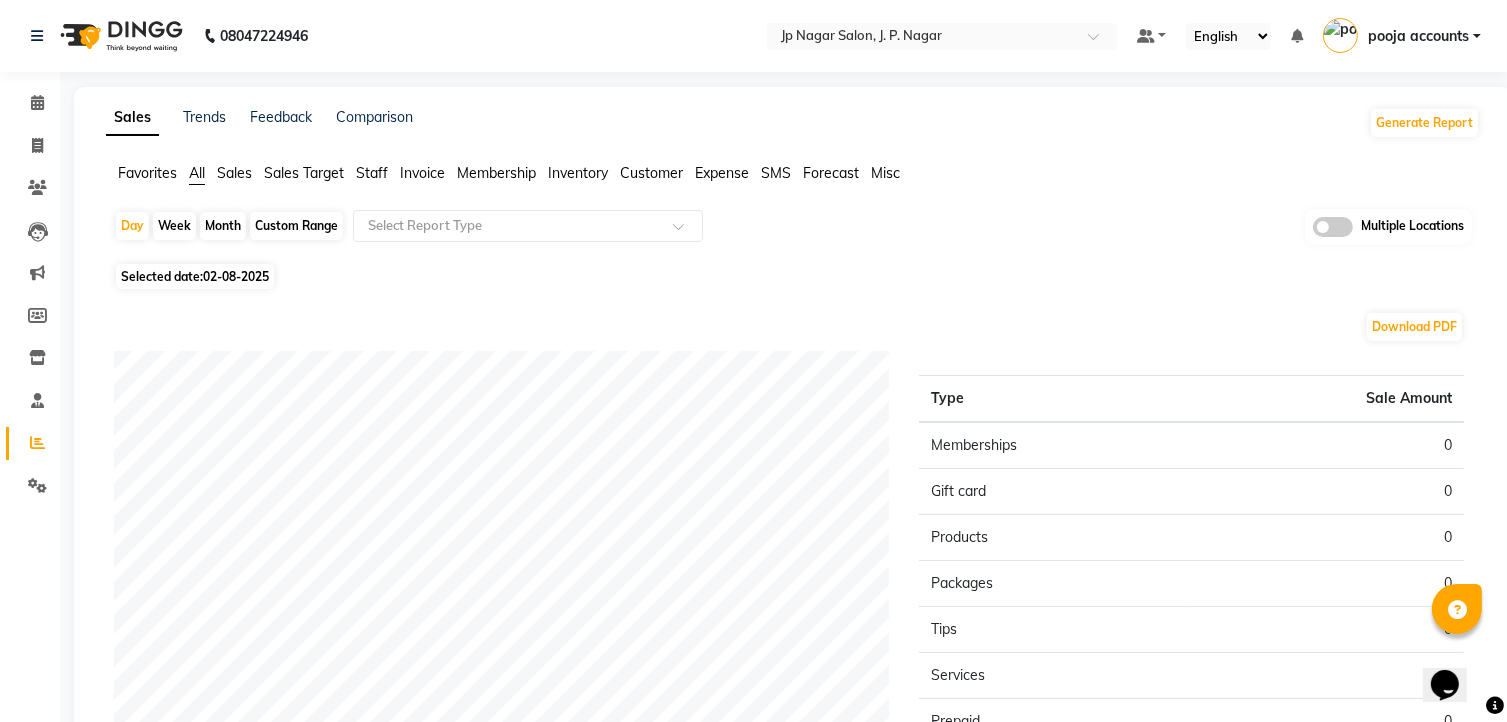 click on "02-08-2025" 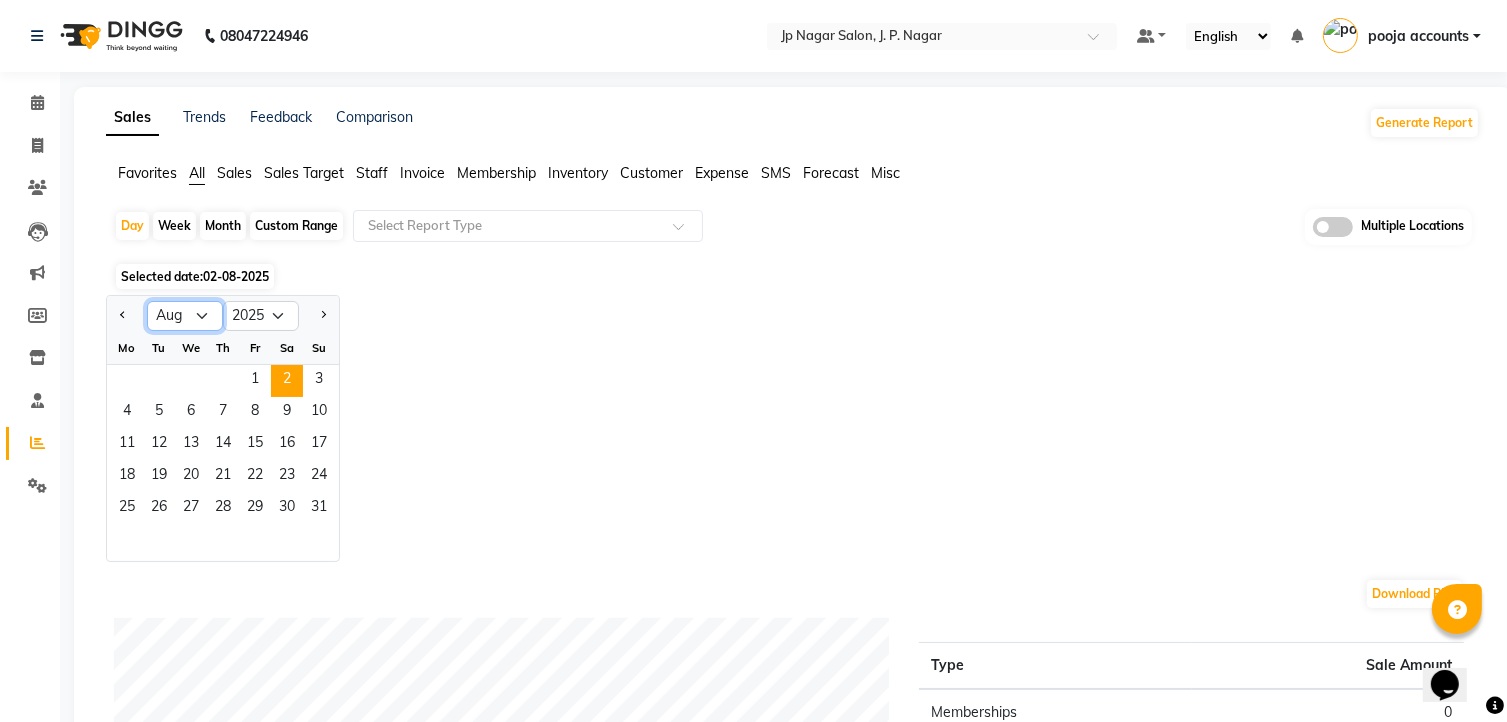 click on "Jan Feb Mar Apr May Jun Jul Aug Sep Oct Nov Dec" 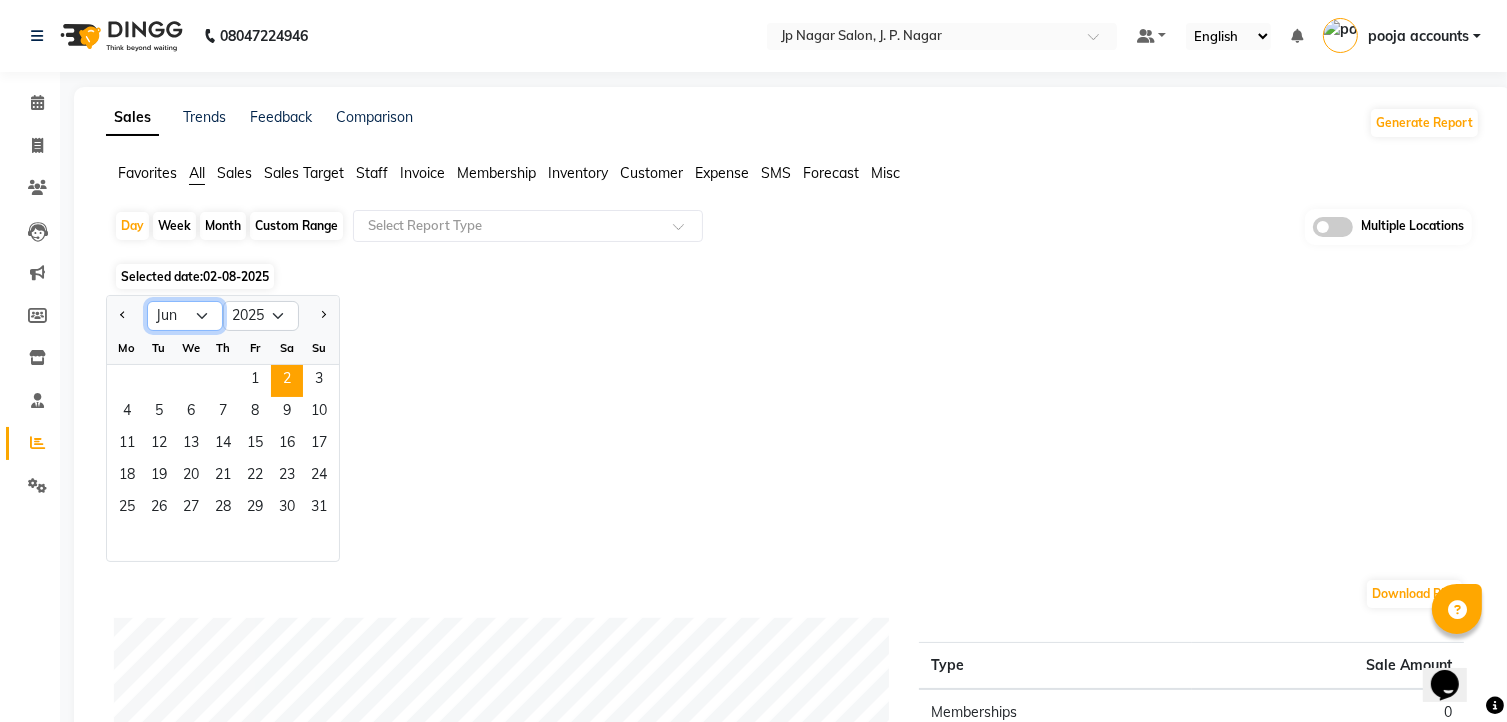 click on "Jan Feb Mar Apr May Jun Jul Aug Sep Oct Nov Dec" 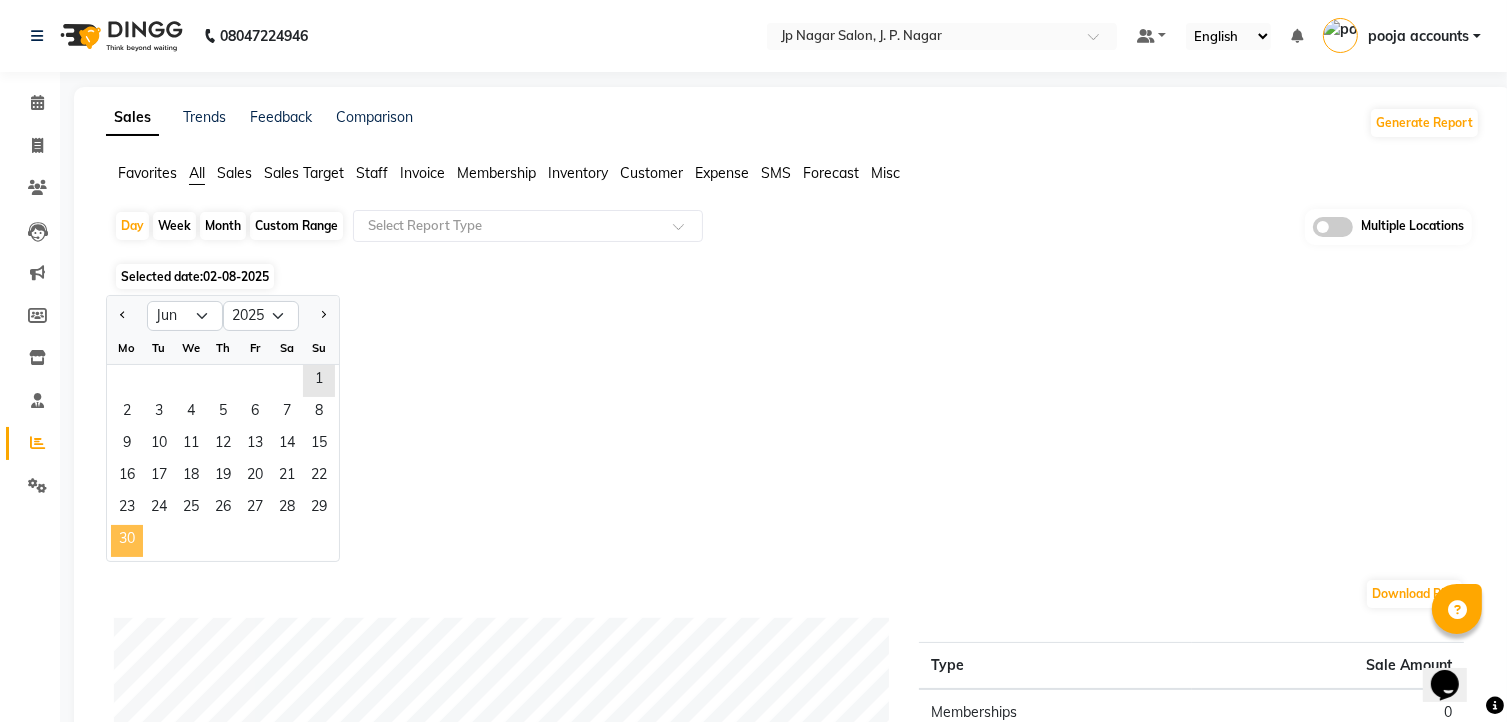 click on "30" 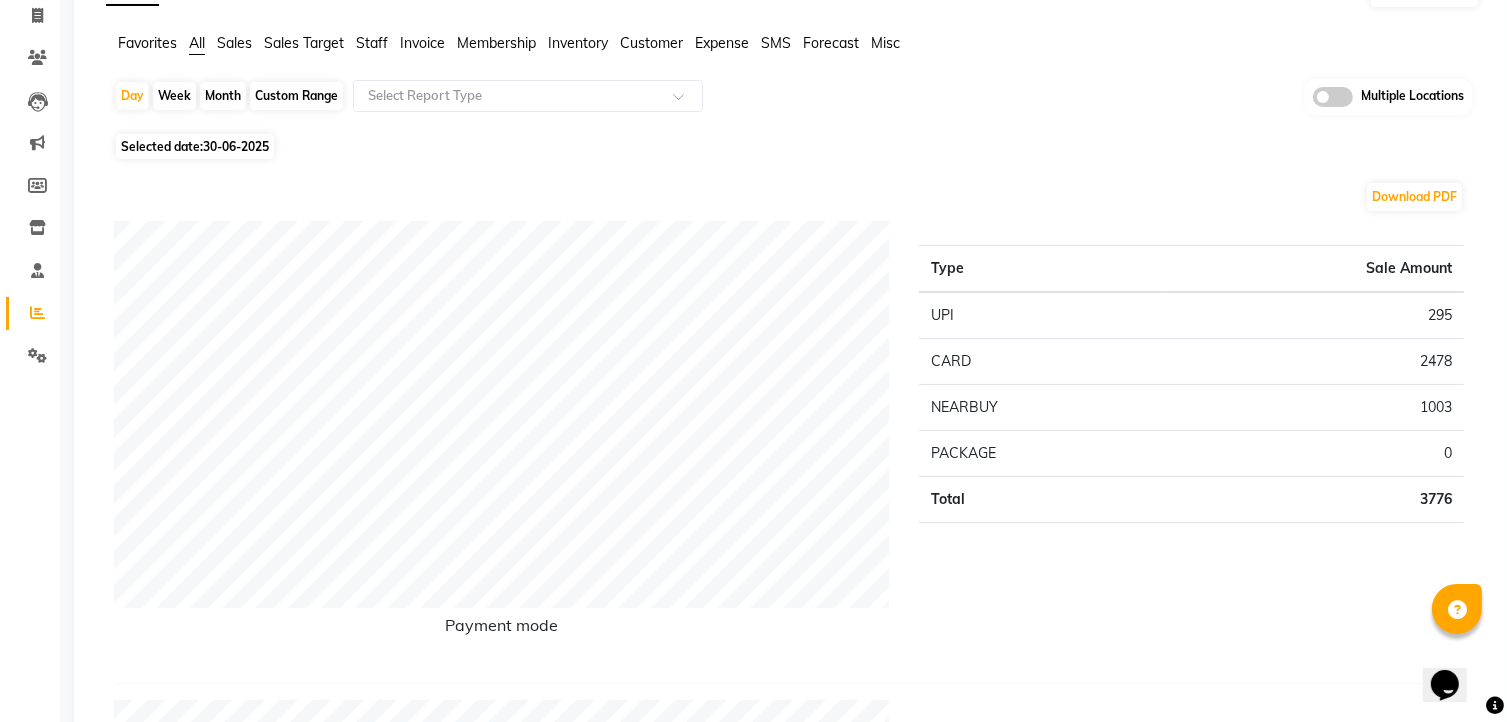 scroll, scrollTop: 0, scrollLeft: 0, axis: both 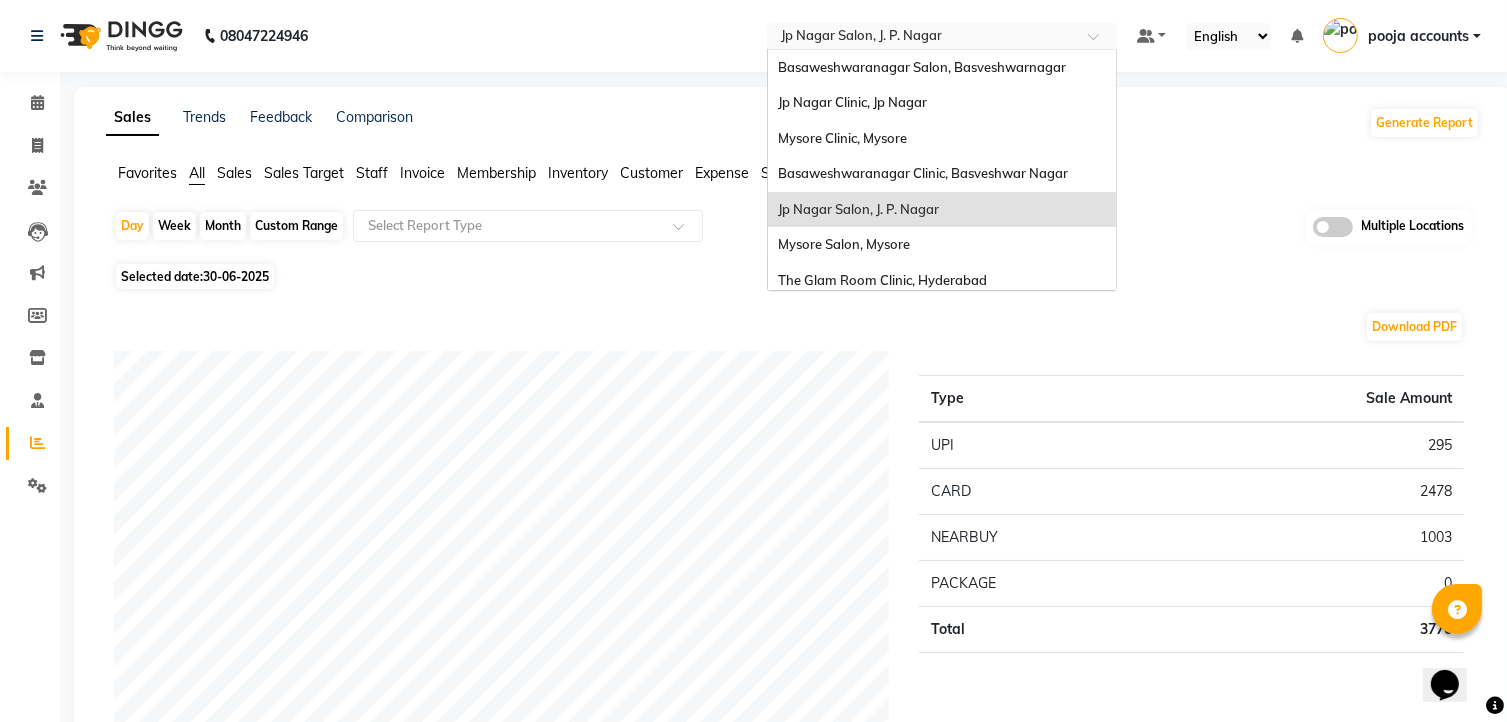 click at bounding box center [922, 38] 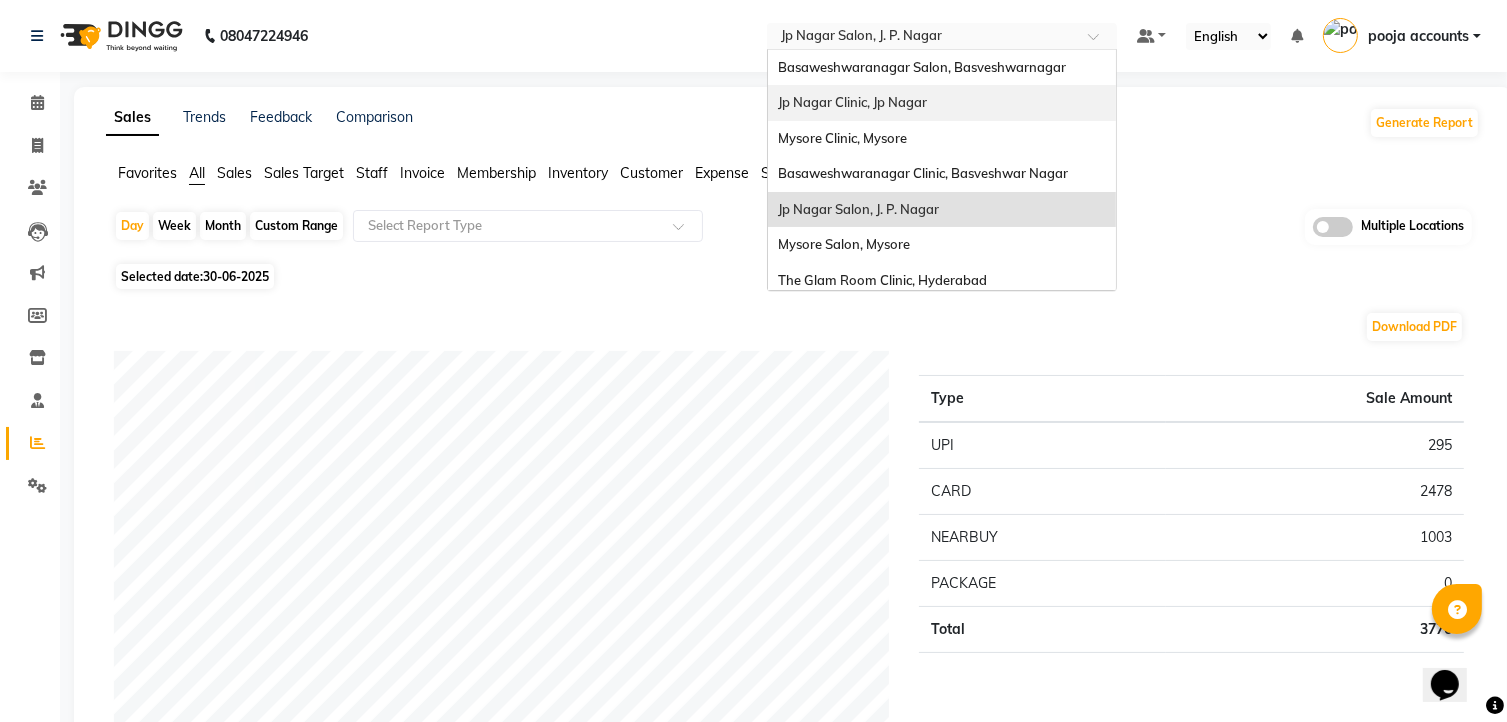 click on "Jp Nagar Clinic, Jp Nagar" at bounding box center [852, 102] 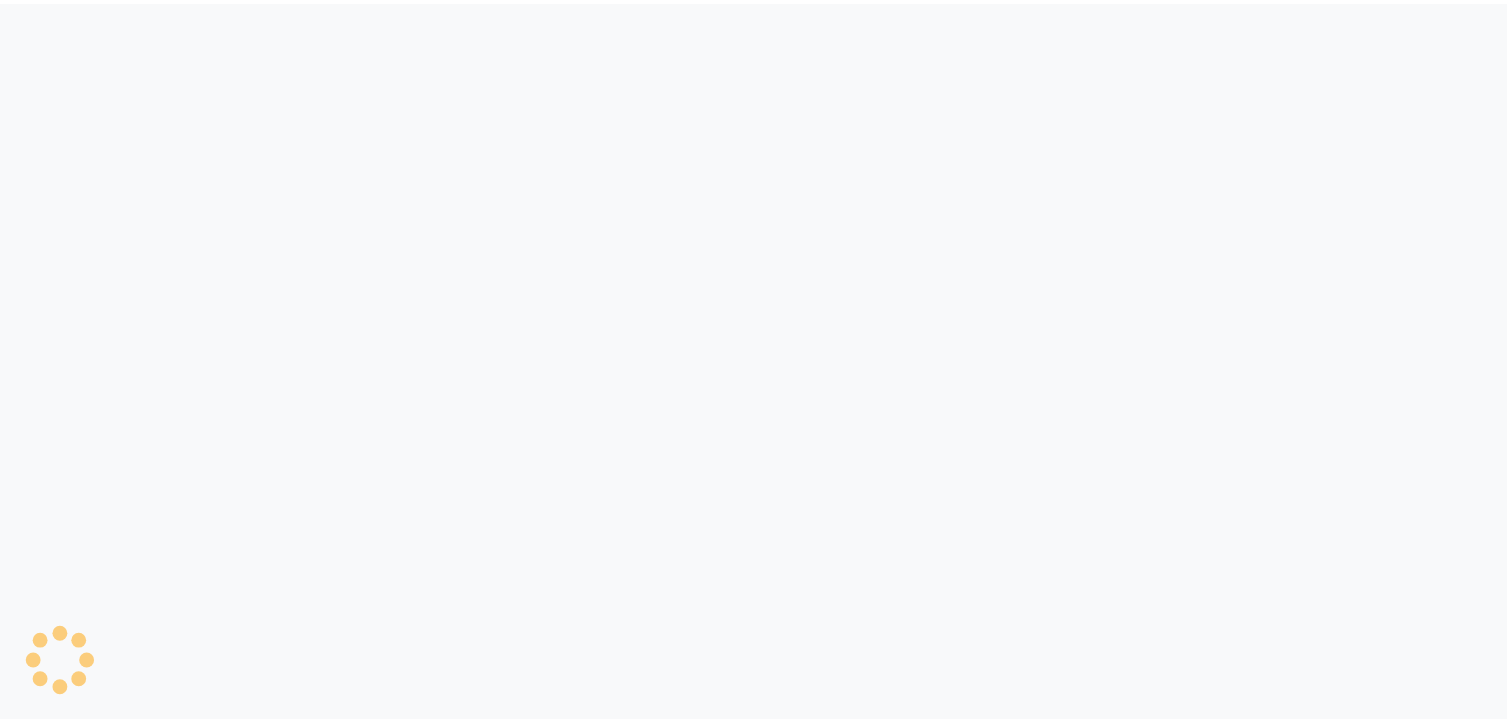 scroll, scrollTop: 0, scrollLeft: 0, axis: both 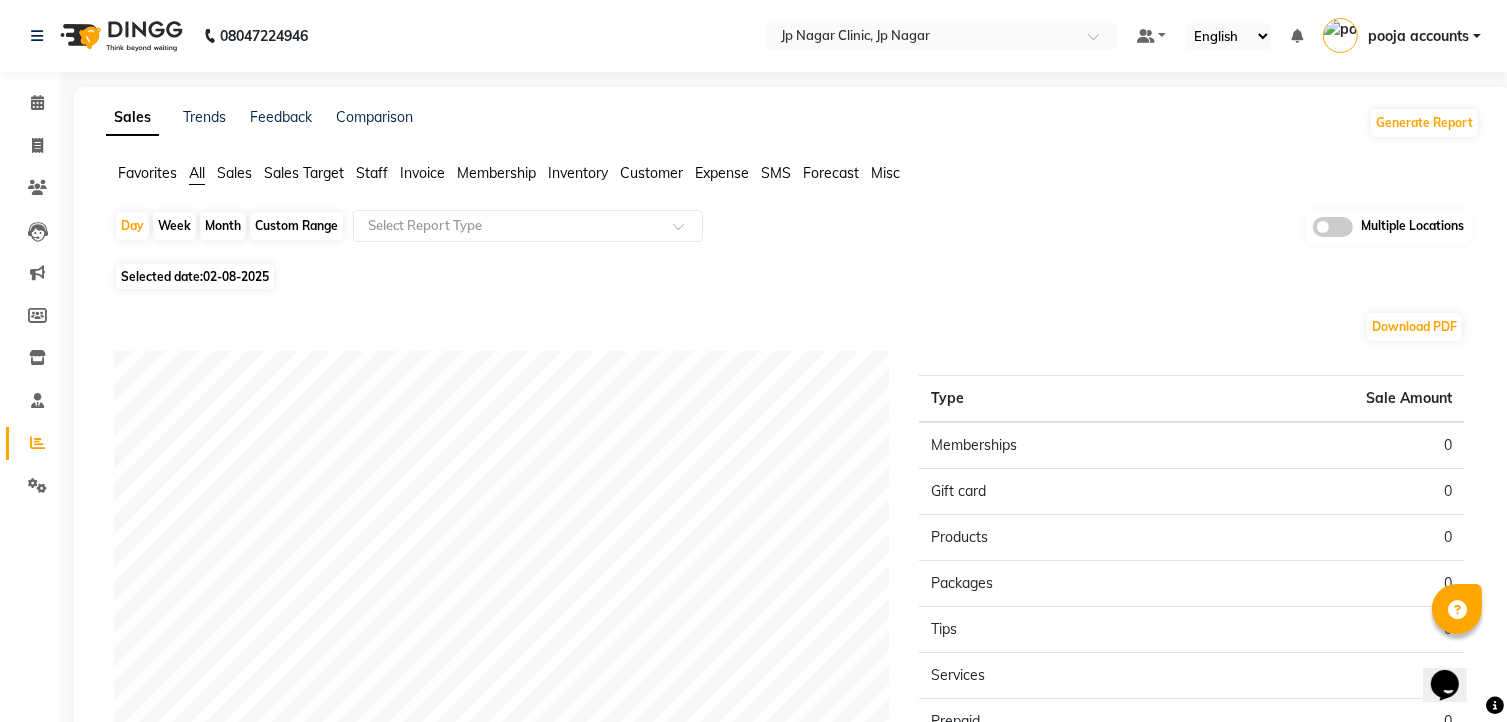 click on "02-08-2025" 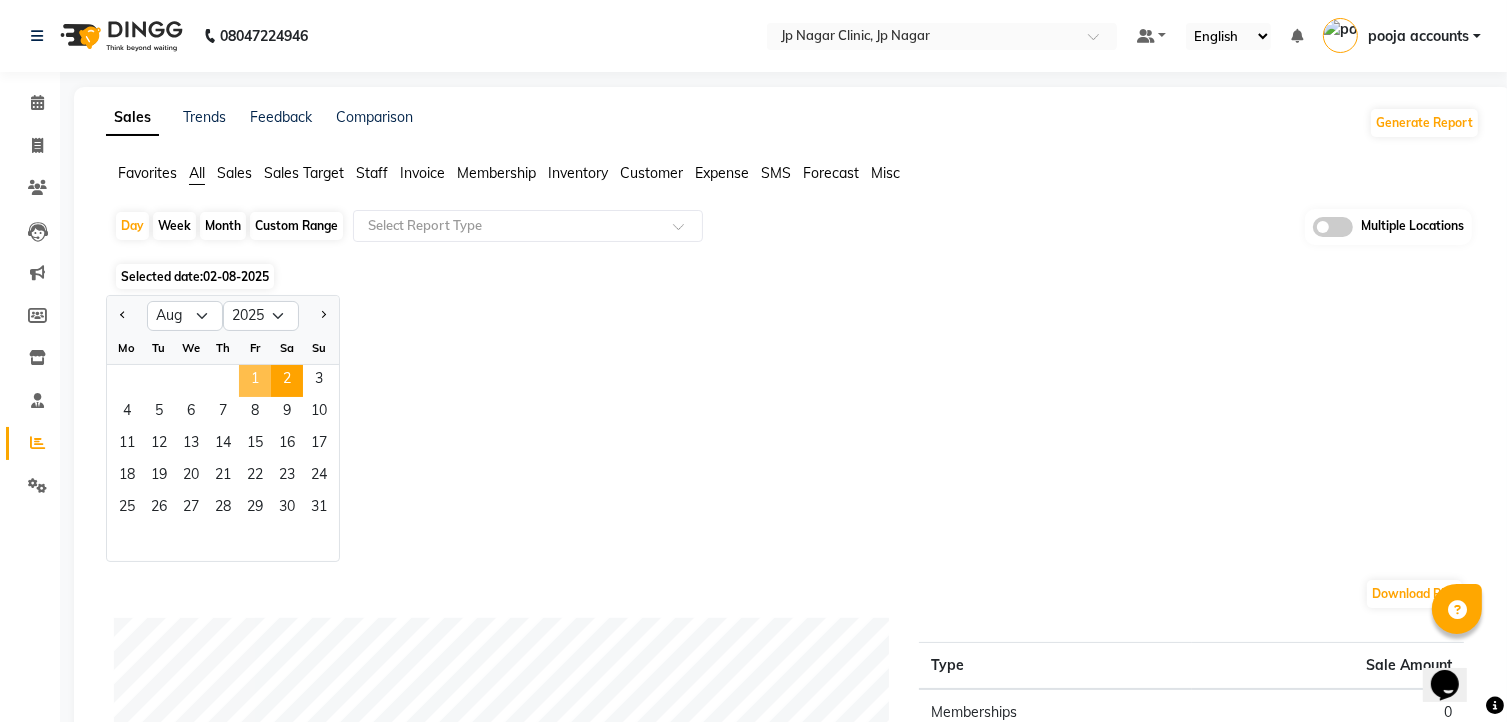 click on "1" 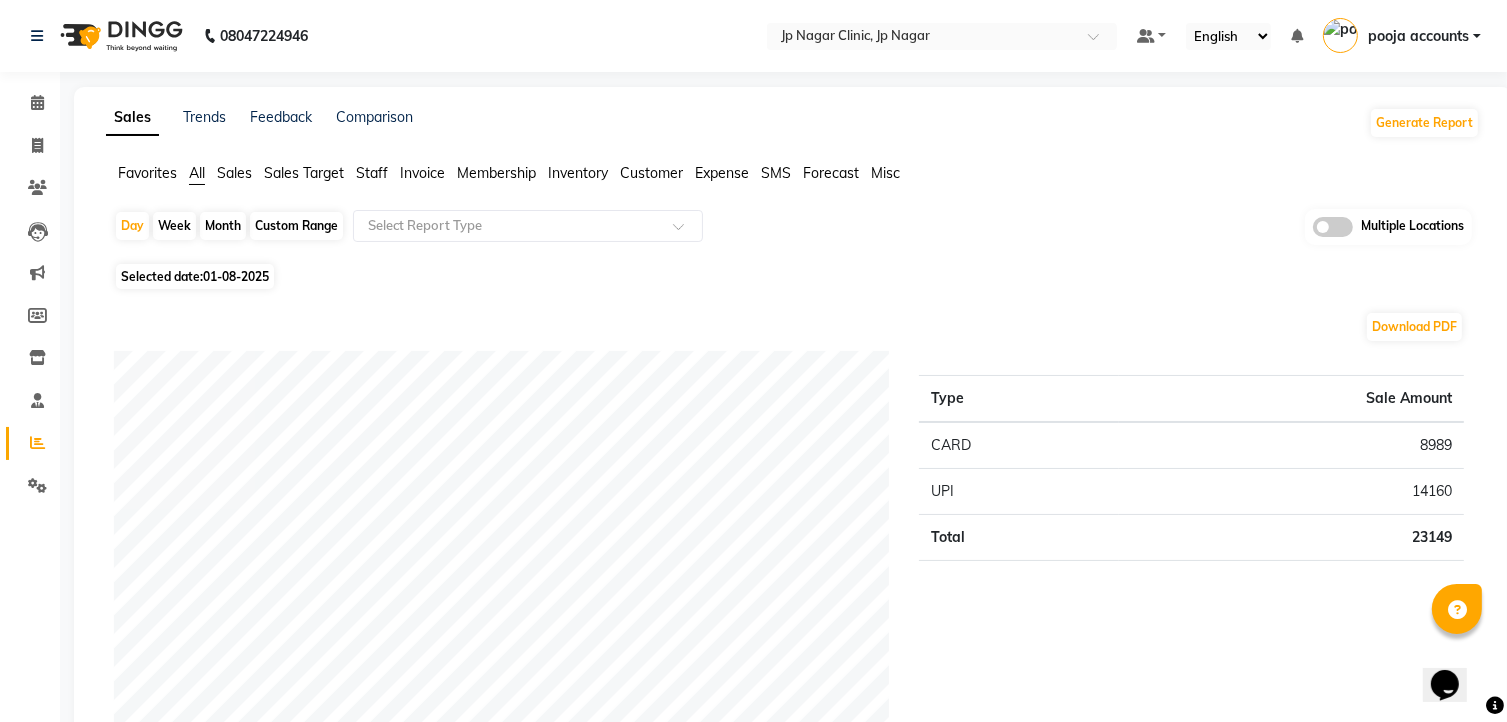 click on "01-08-2025" 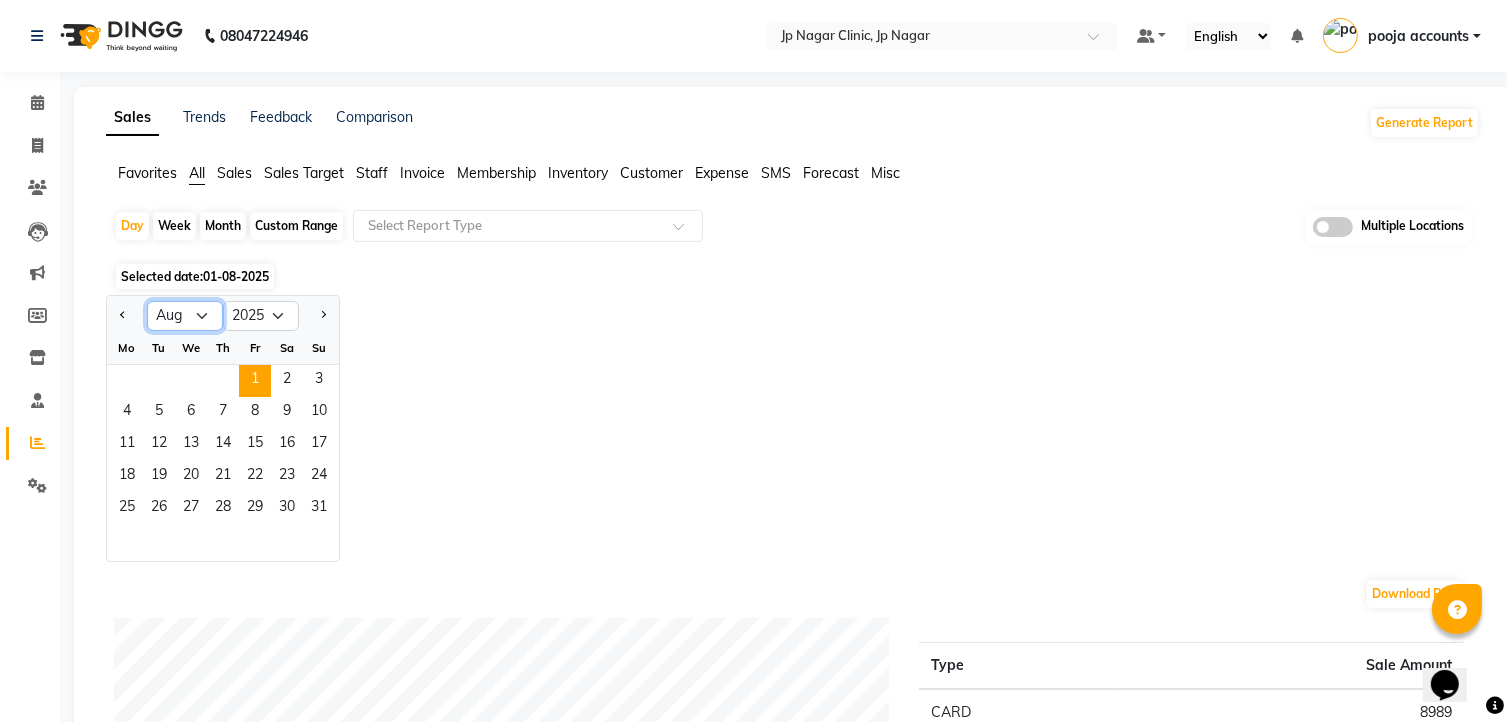 click on "Jan Feb Mar Apr May Jun Jul Aug Sep Oct Nov Dec" 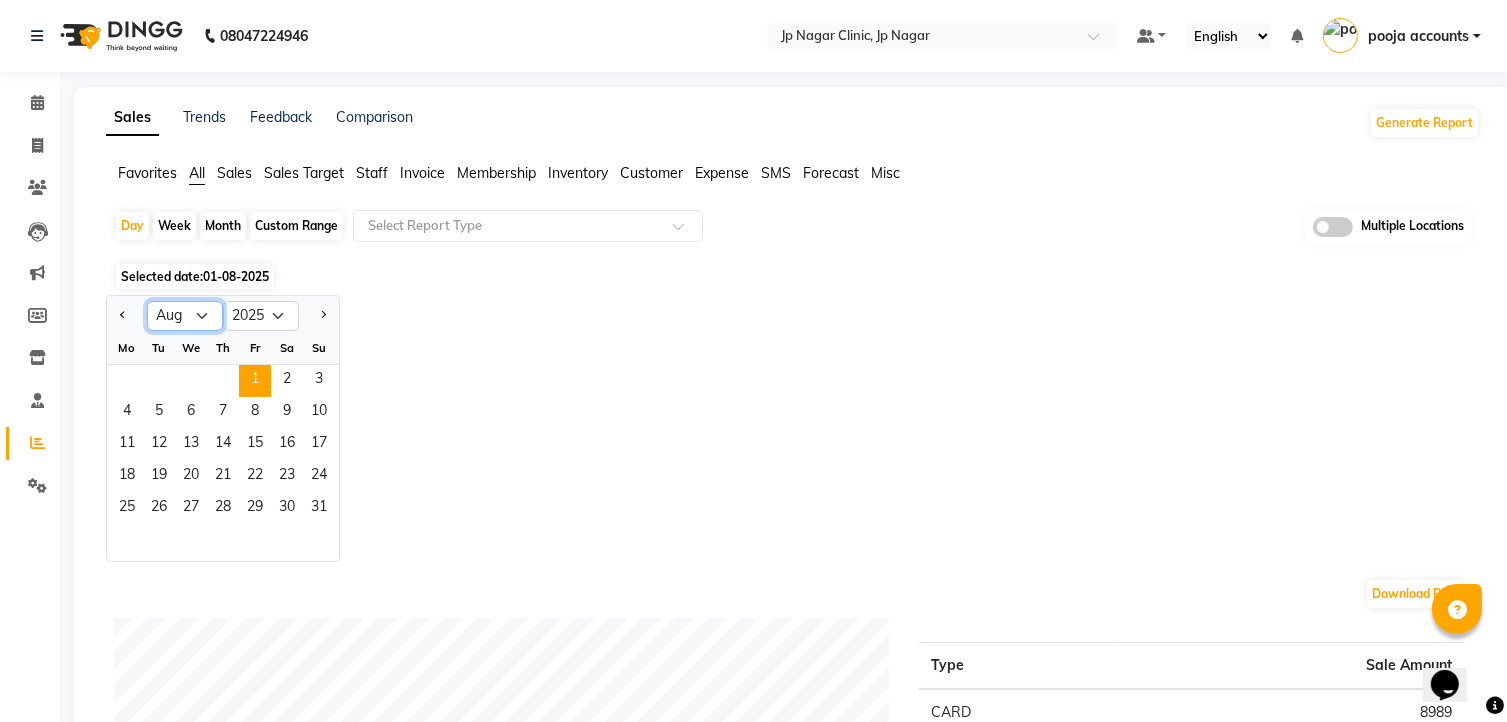 select on "7" 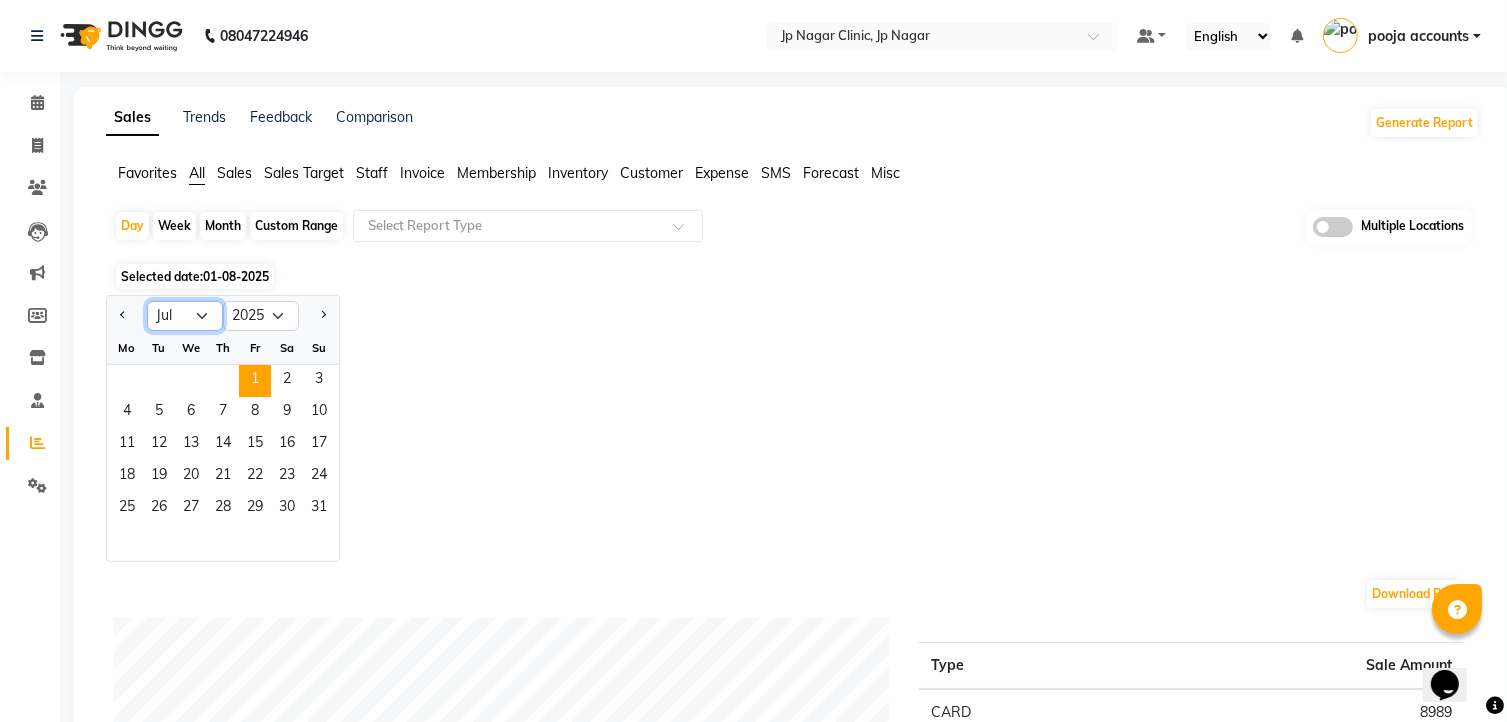 click on "Jan Feb Mar Apr May Jun Jul Aug Sep Oct Nov Dec" 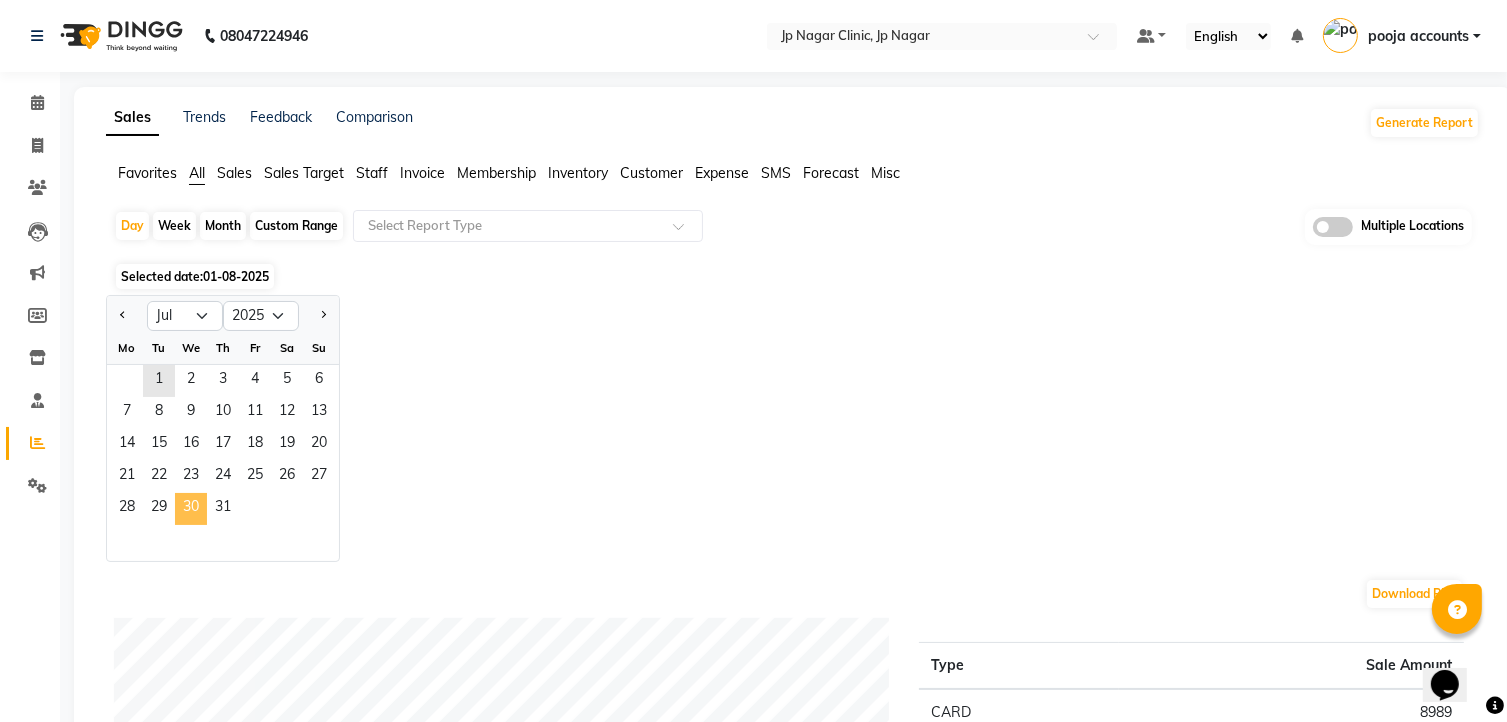 click on "30" 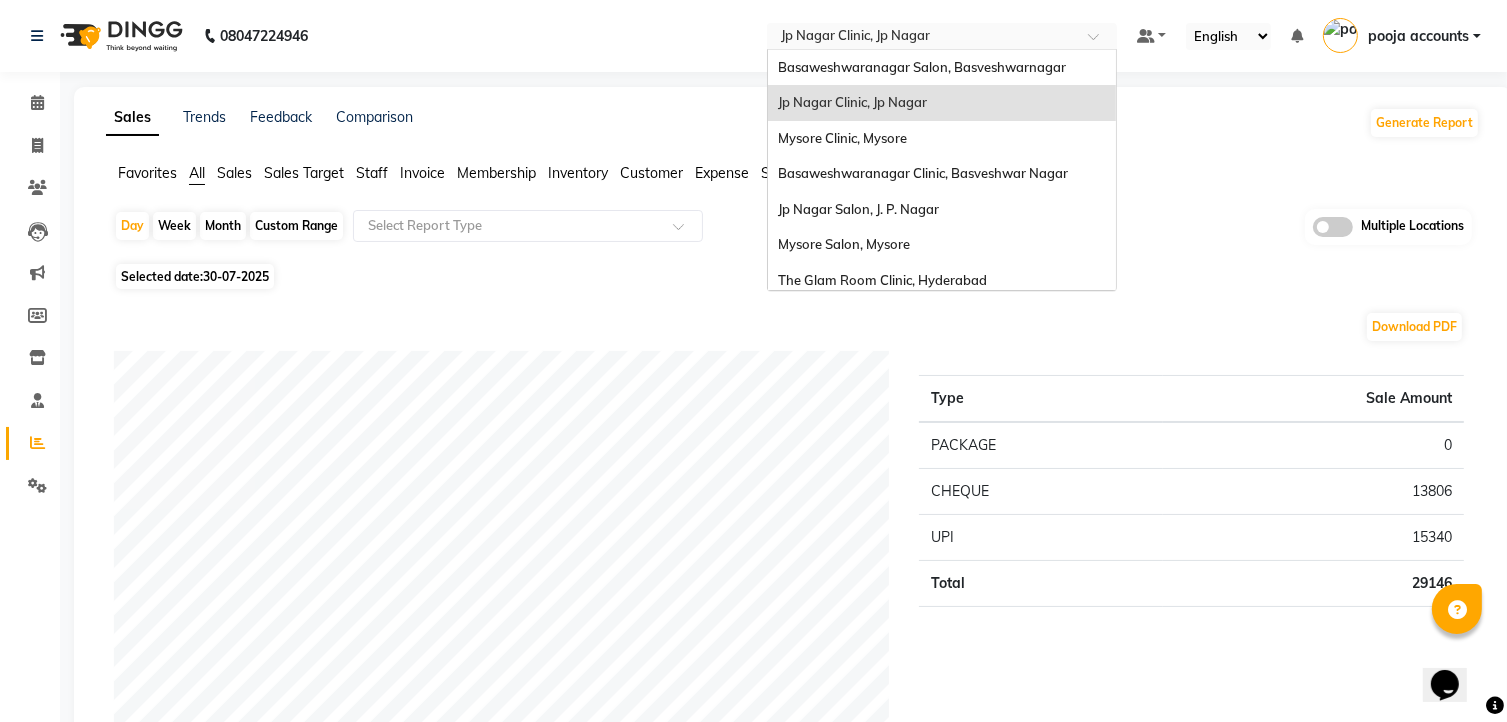 click at bounding box center (922, 38) 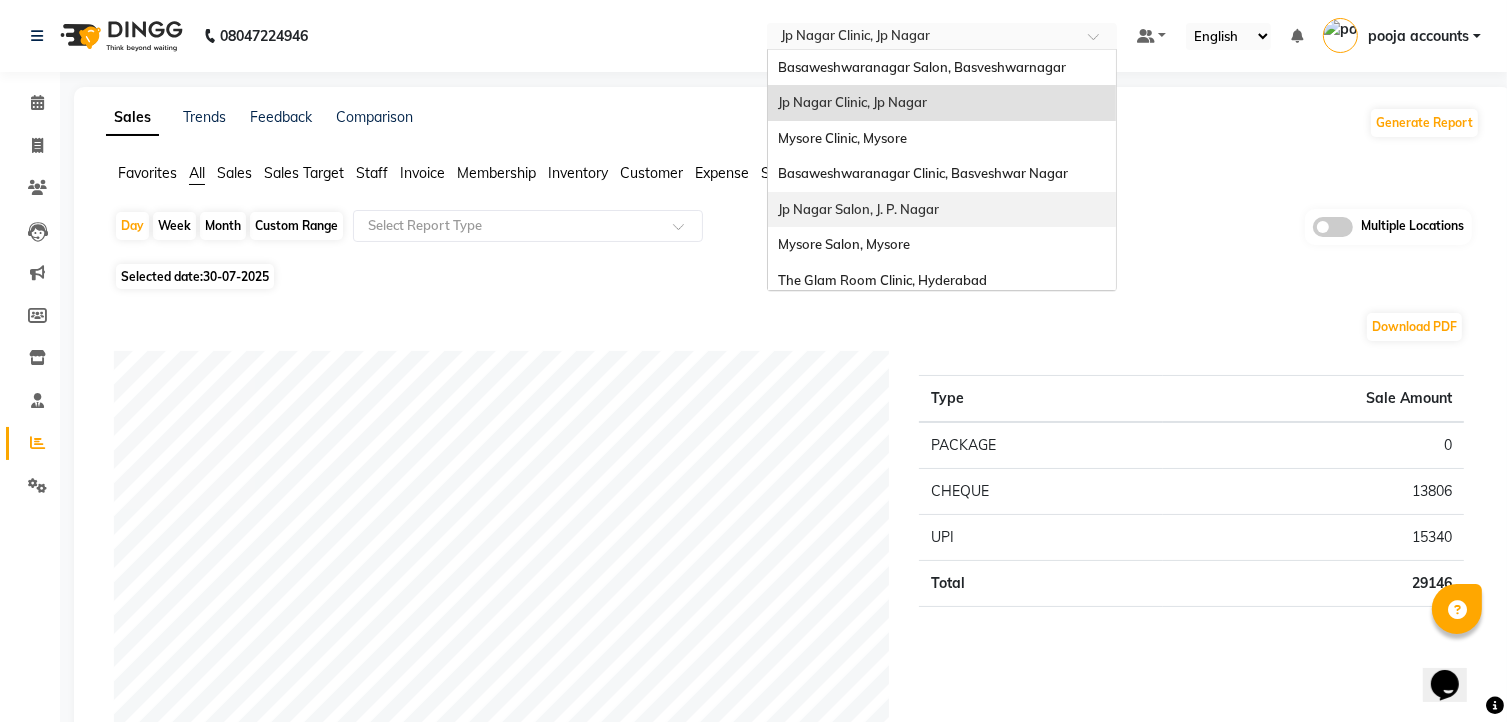 click on "Jp Nagar Salon, J. P. Nagar" at bounding box center (942, 210) 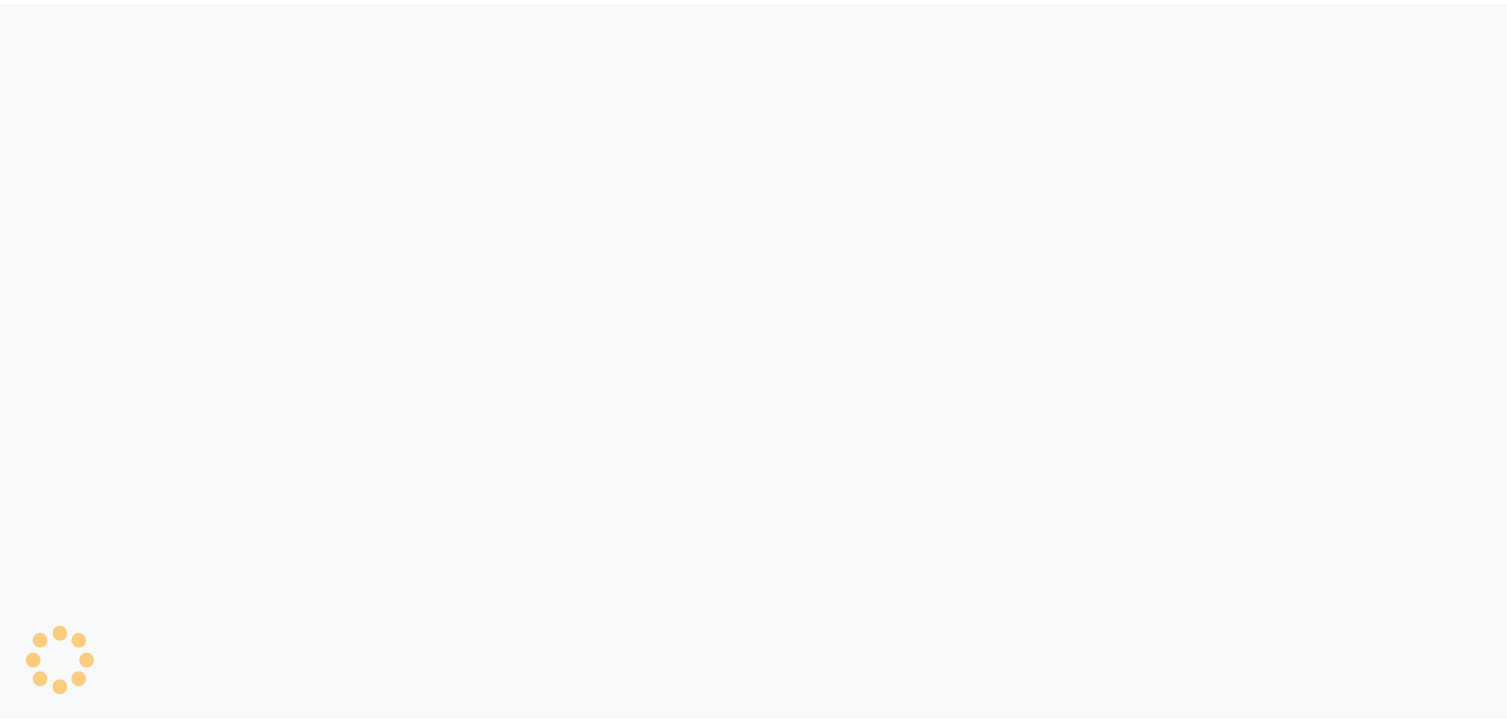 scroll, scrollTop: 0, scrollLeft: 0, axis: both 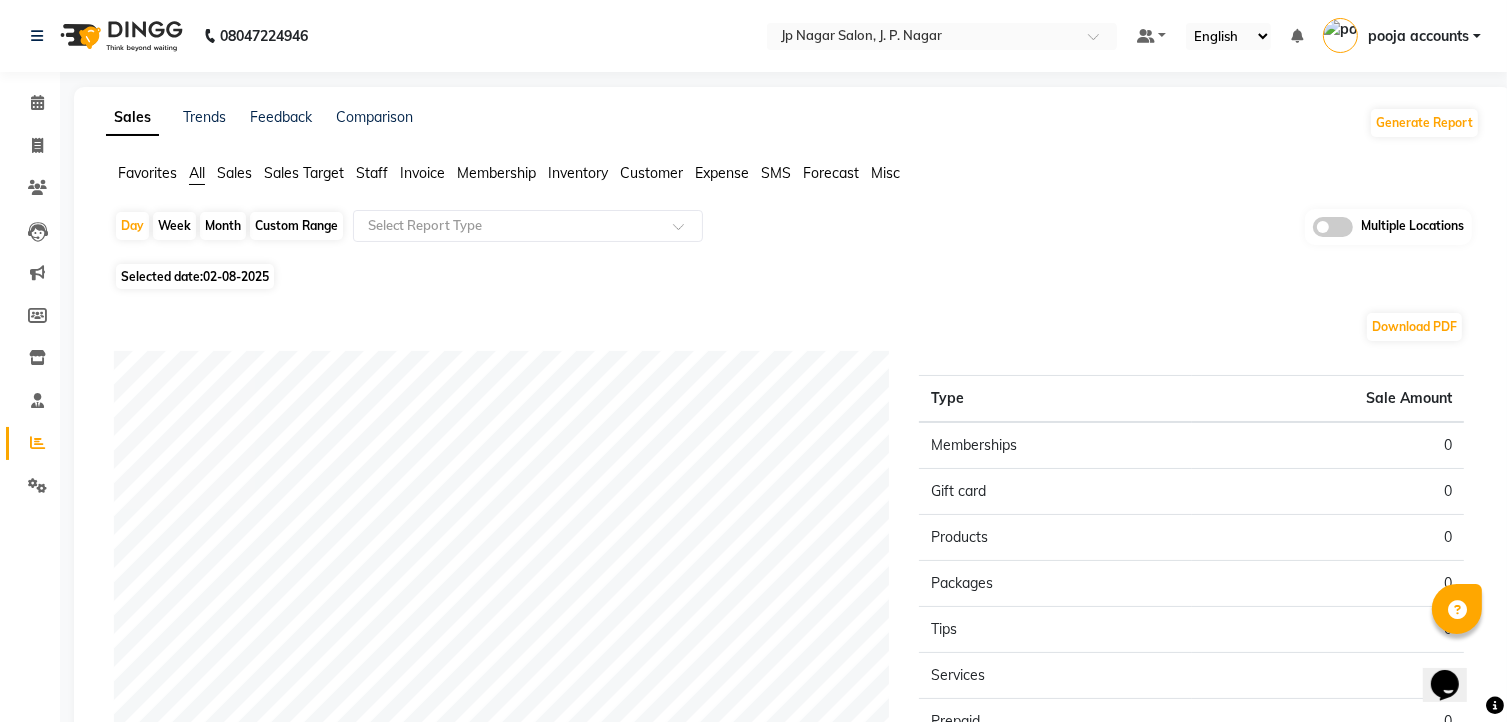 click on "02-08-2025" 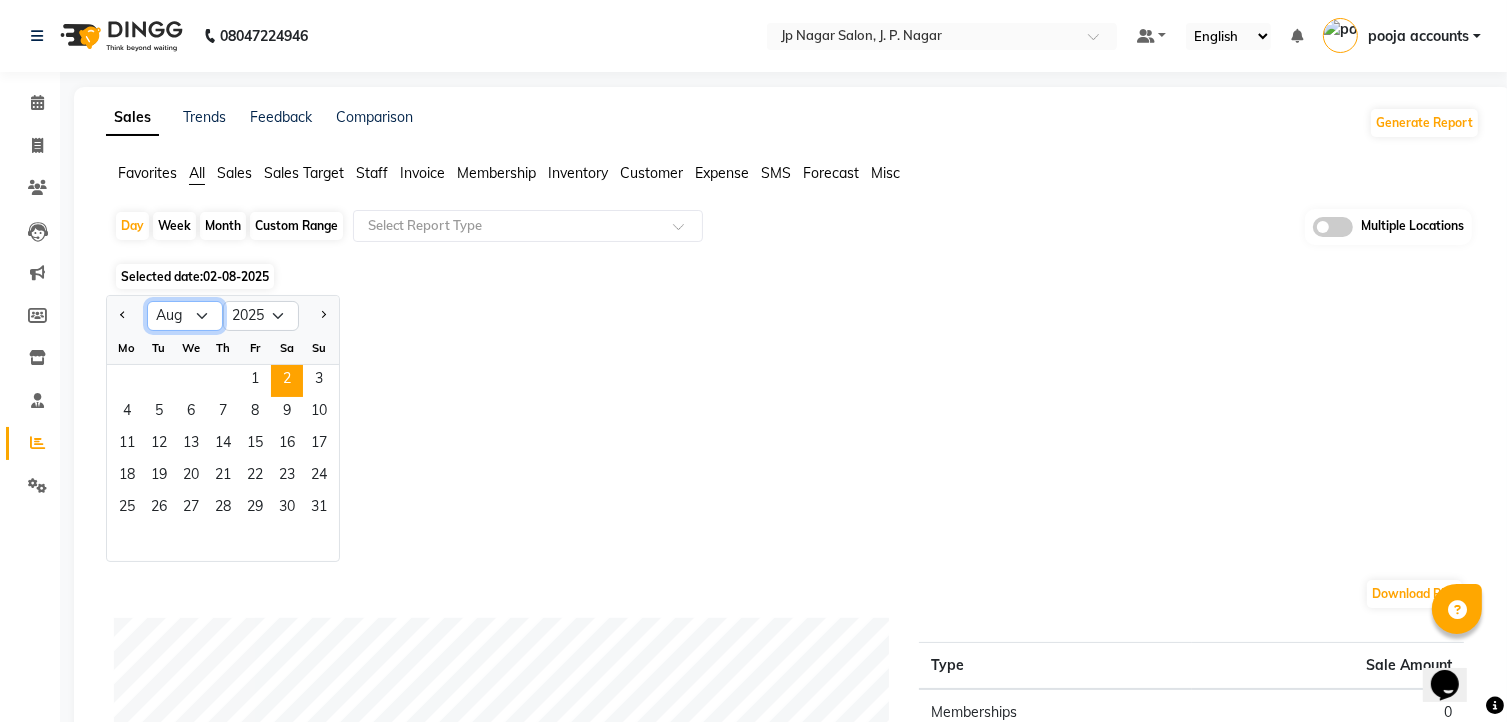click on "Jan Feb Mar Apr May Jun Jul Aug Sep Oct Nov Dec" 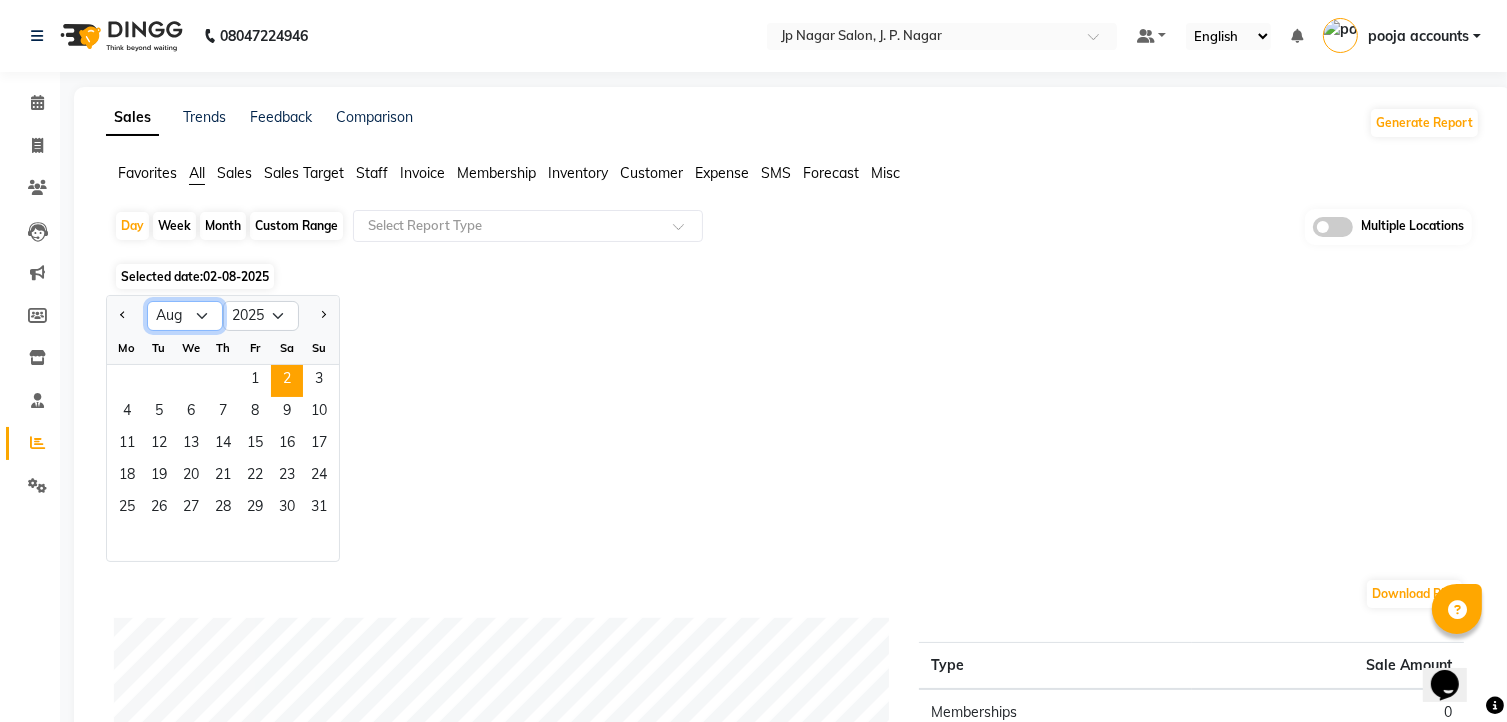 select on "7" 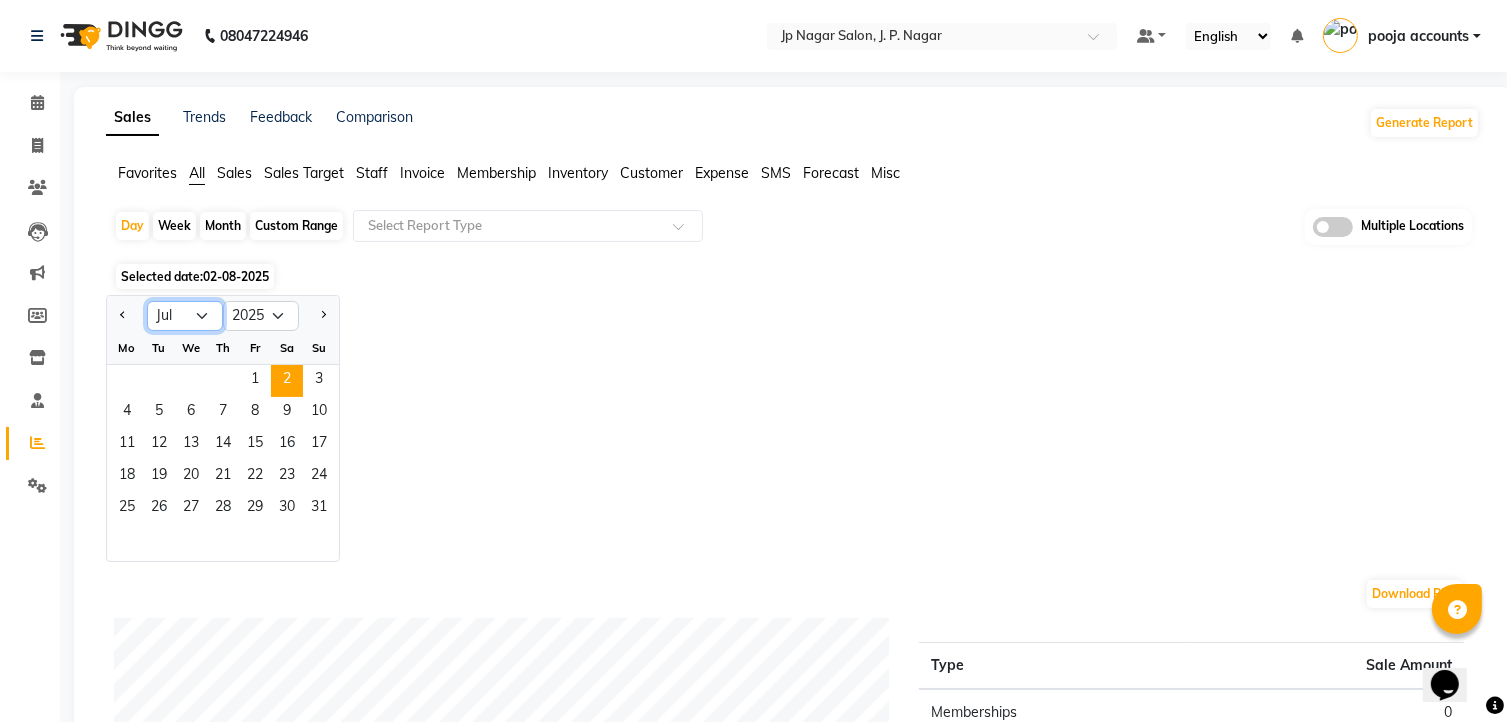 click on "Jan Feb Mar Apr May Jun Jul Aug Sep Oct Nov Dec" 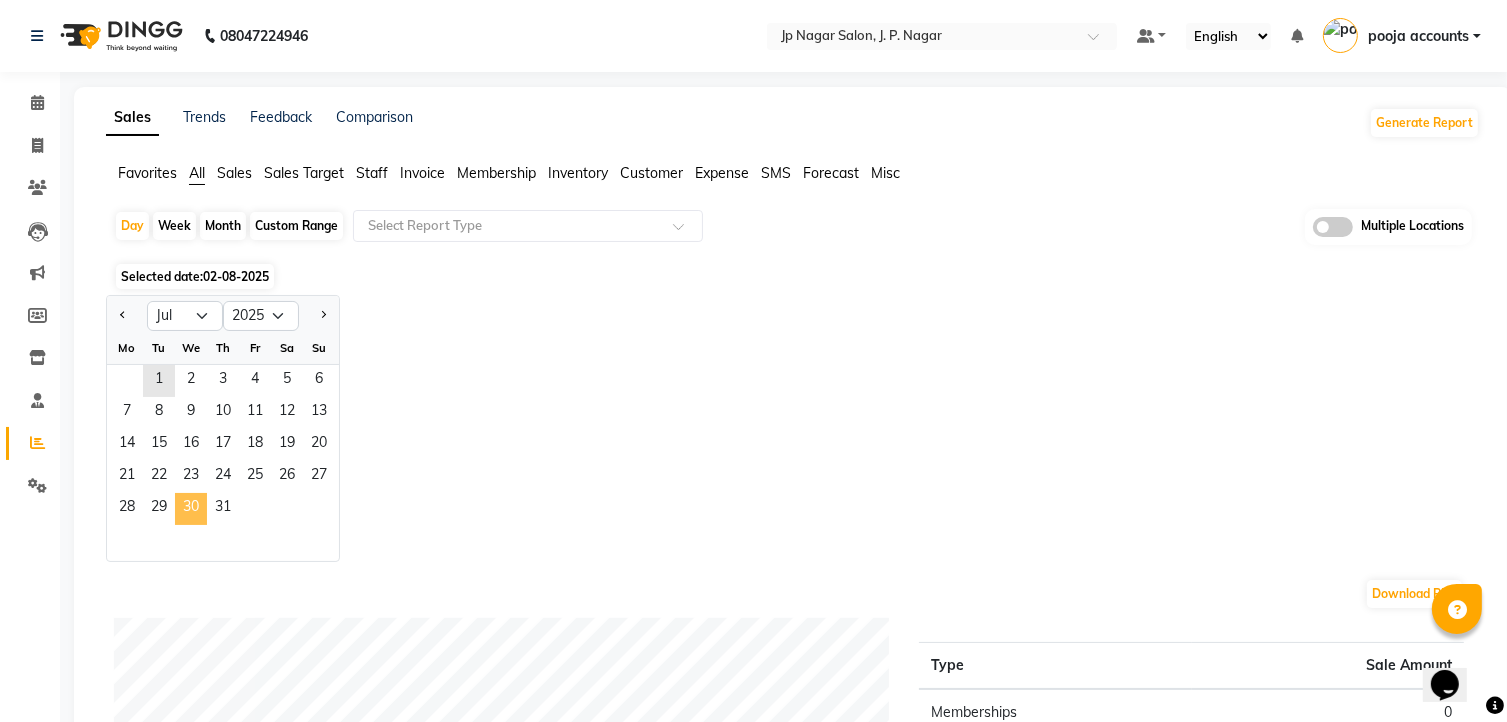 click on "30" 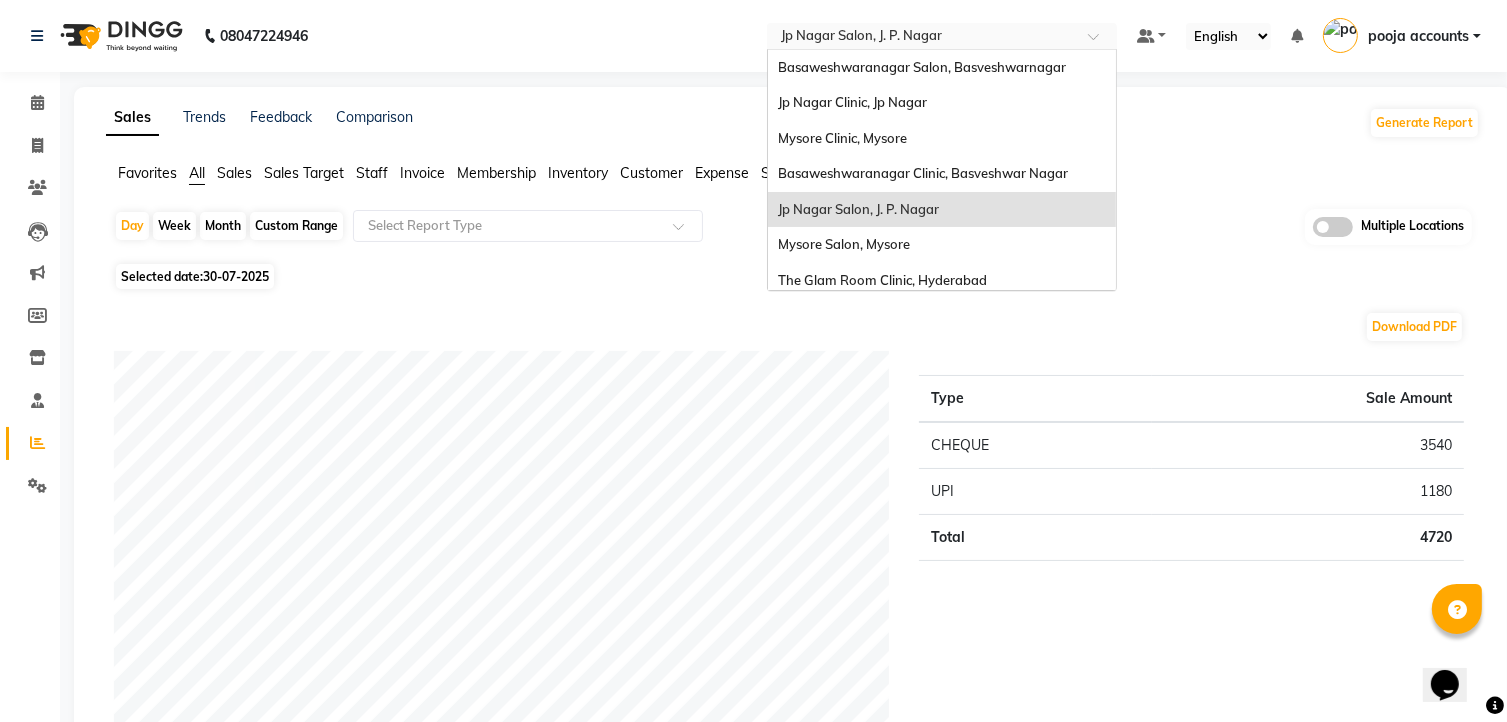 click at bounding box center (942, 38) 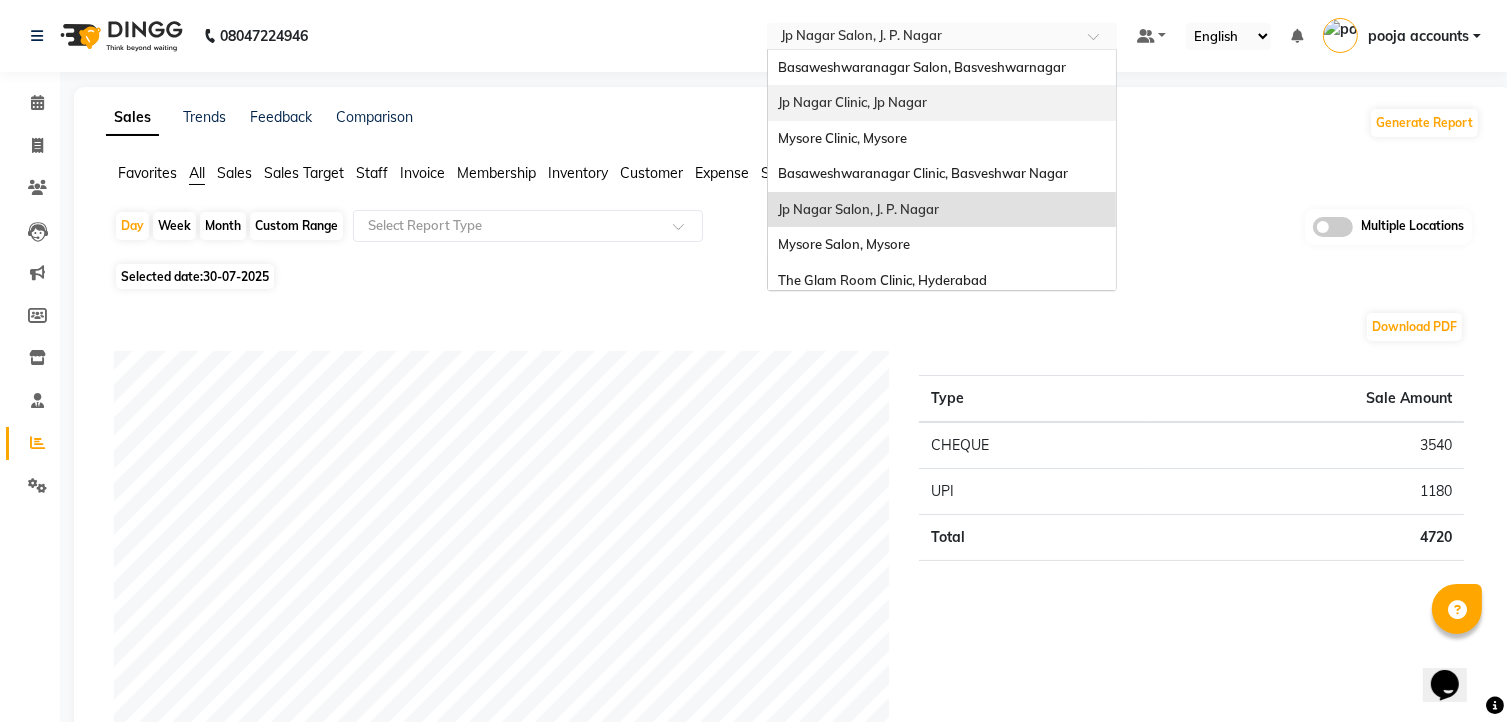 click on "Jp Nagar Clinic, Jp Nagar" at bounding box center [852, 102] 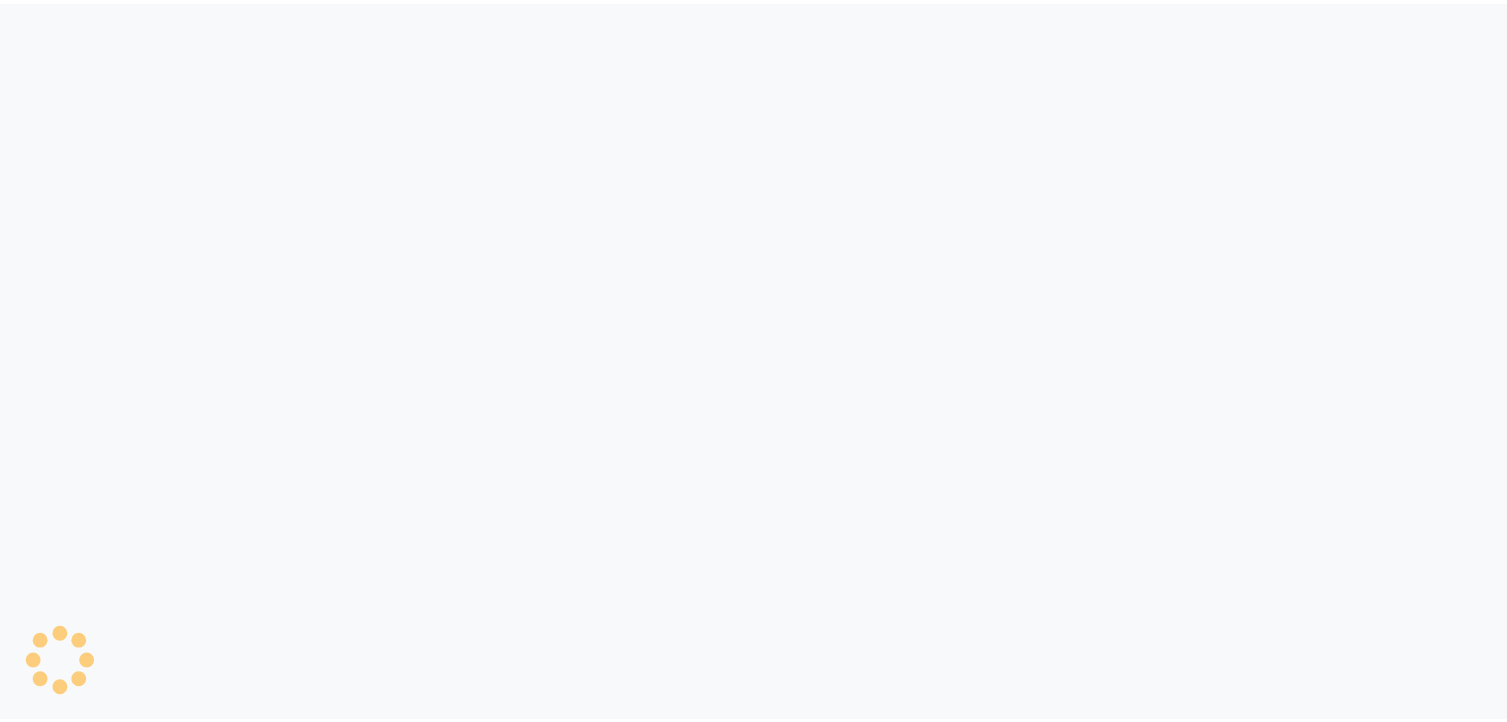 scroll, scrollTop: 0, scrollLeft: 0, axis: both 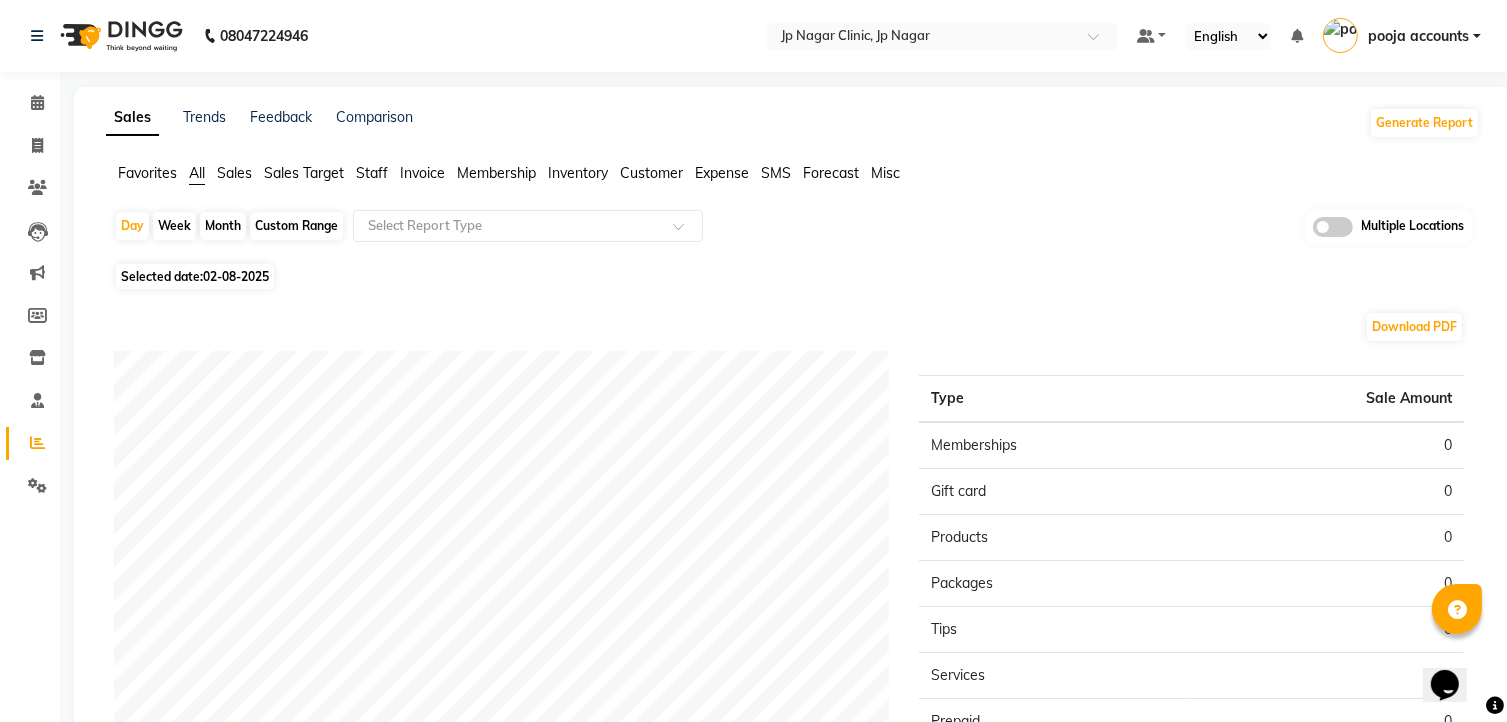 click on "02-08-2025" 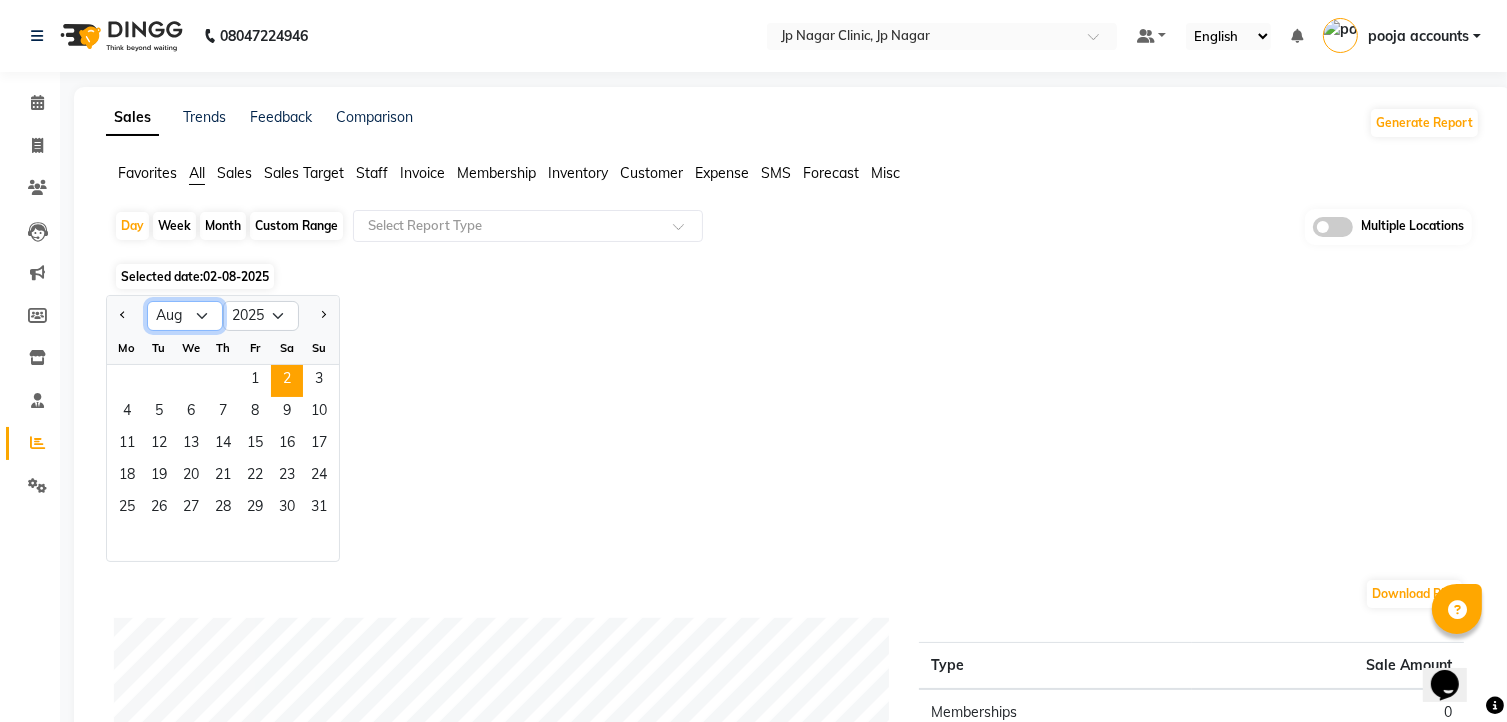click on "Jan Feb Mar Apr May Jun Jul Aug Sep Oct Nov Dec" 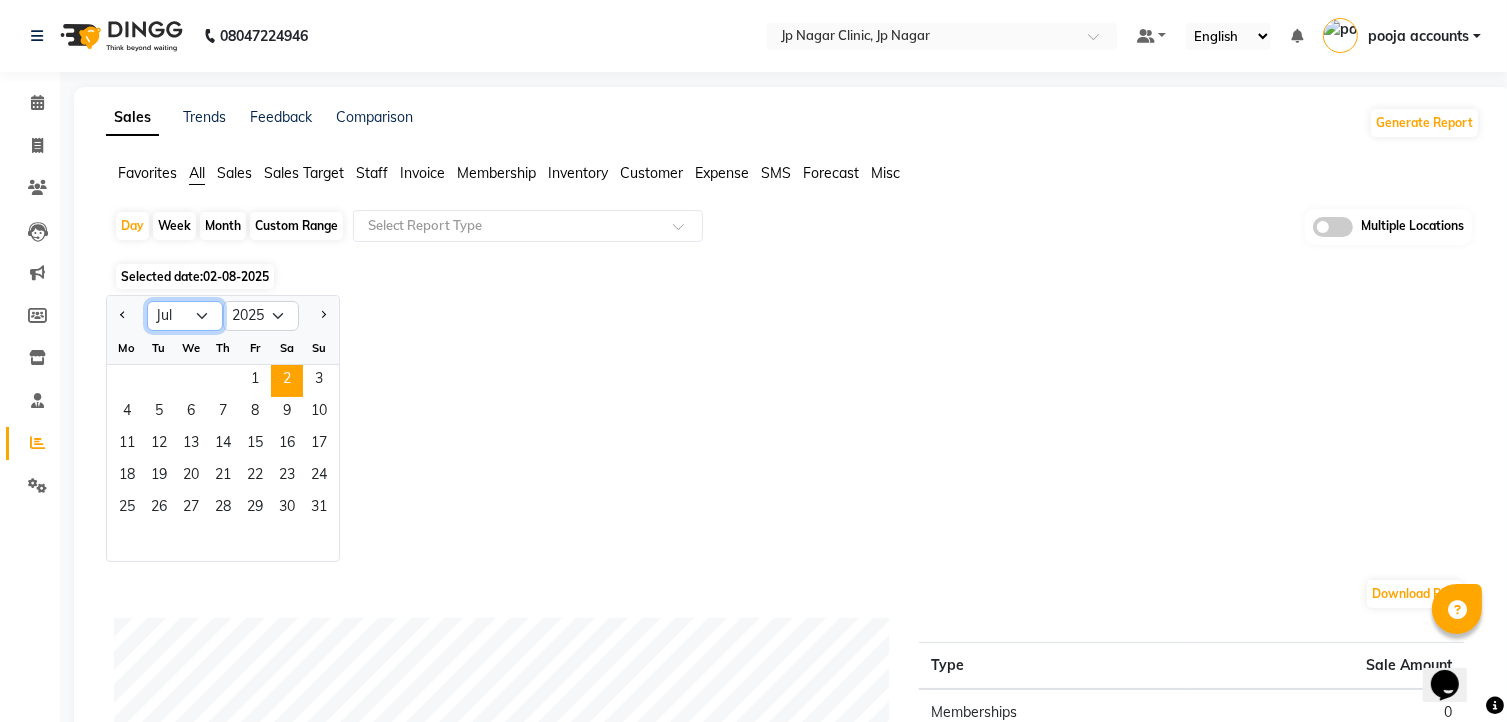 click on "Jan Feb Mar Apr May Jun Jul Aug Sep Oct Nov Dec" 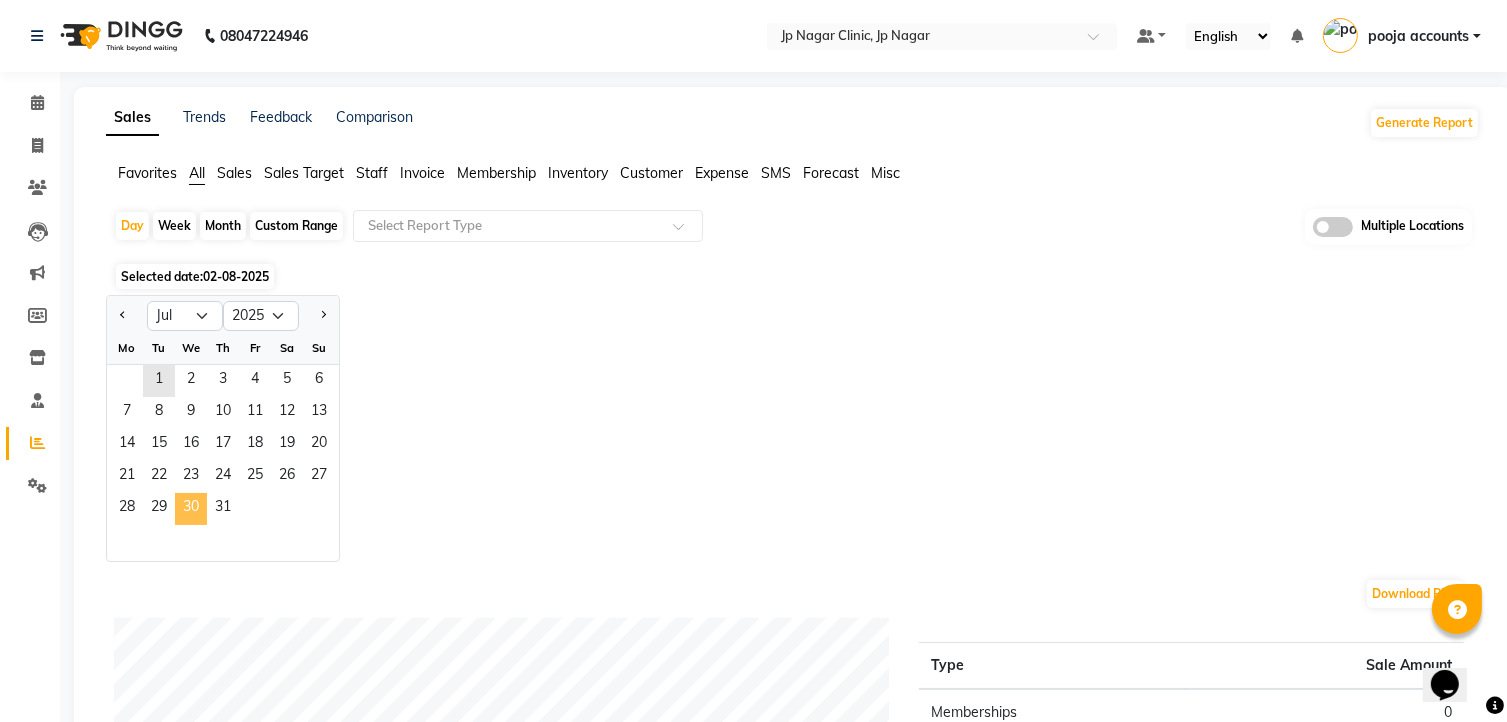 click on "30" 